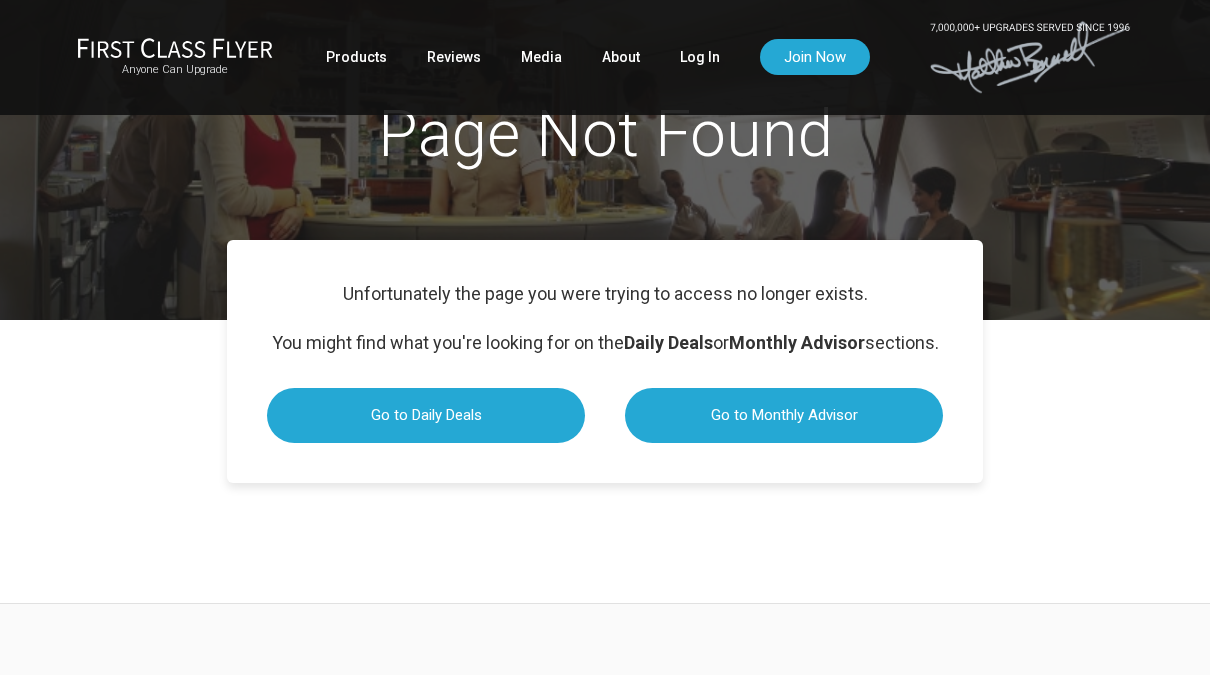 scroll, scrollTop: 0, scrollLeft: 0, axis: both 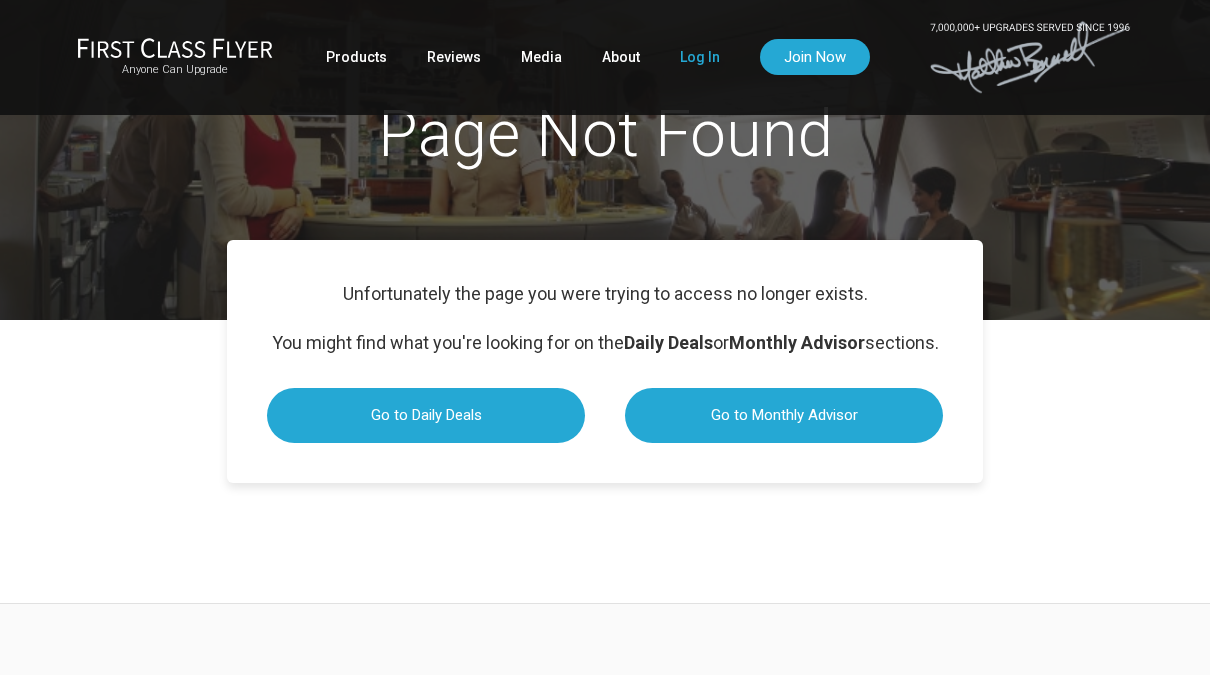 click on "Log In" at bounding box center (700, 57) 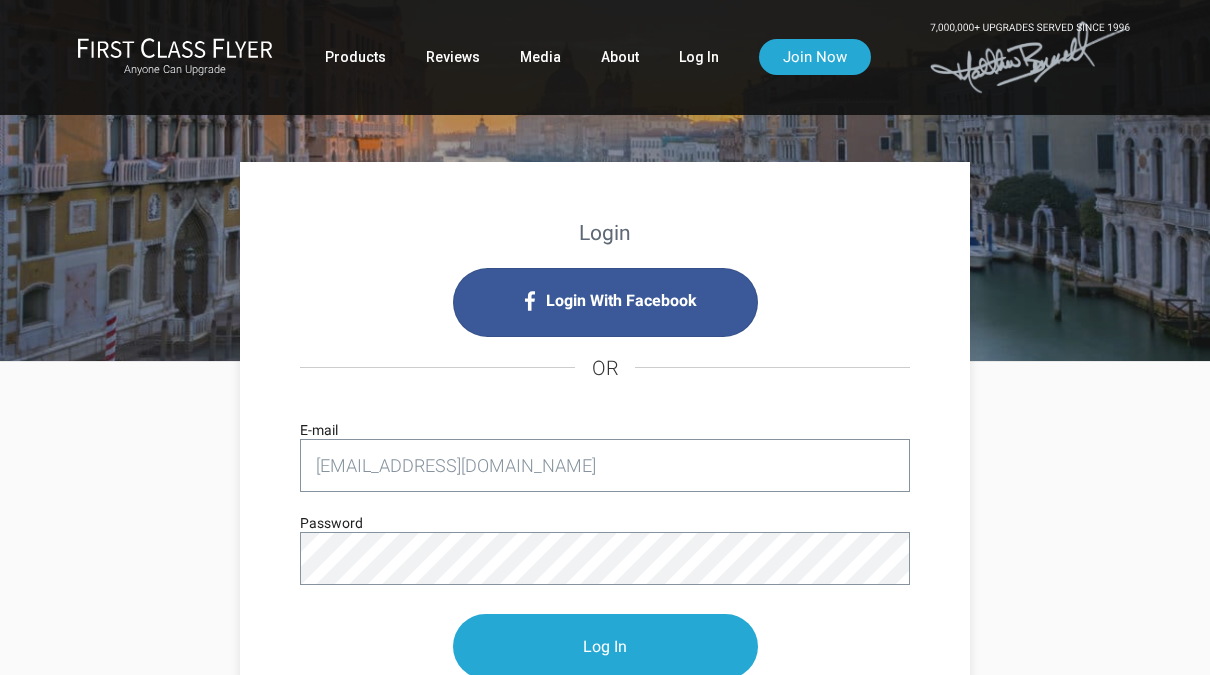 type on "cassius@network-edge.com" 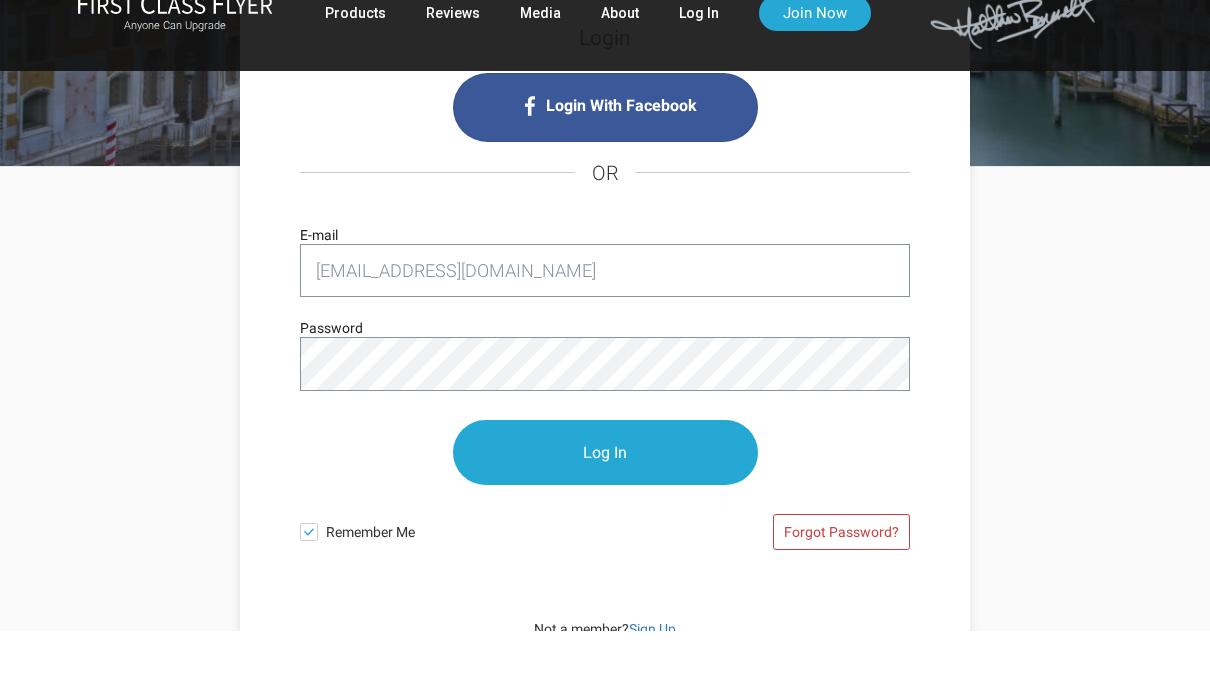 scroll, scrollTop: 151, scrollLeft: 0, axis: vertical 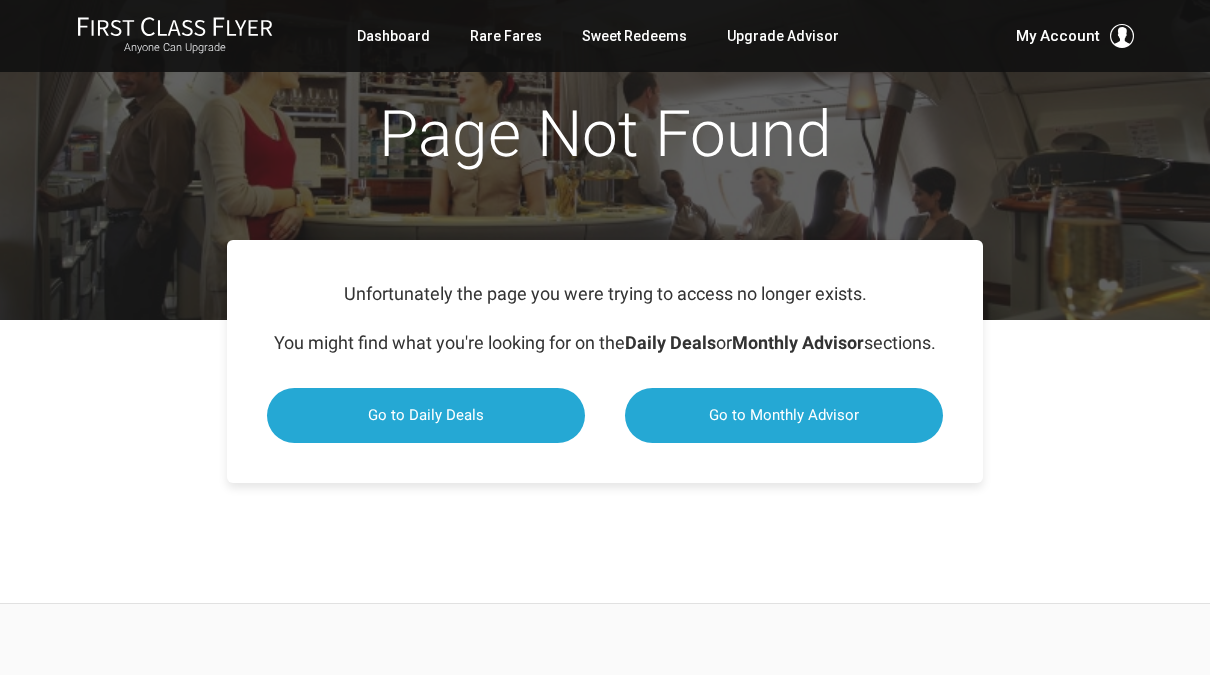 click at bounding box center [175, 26] 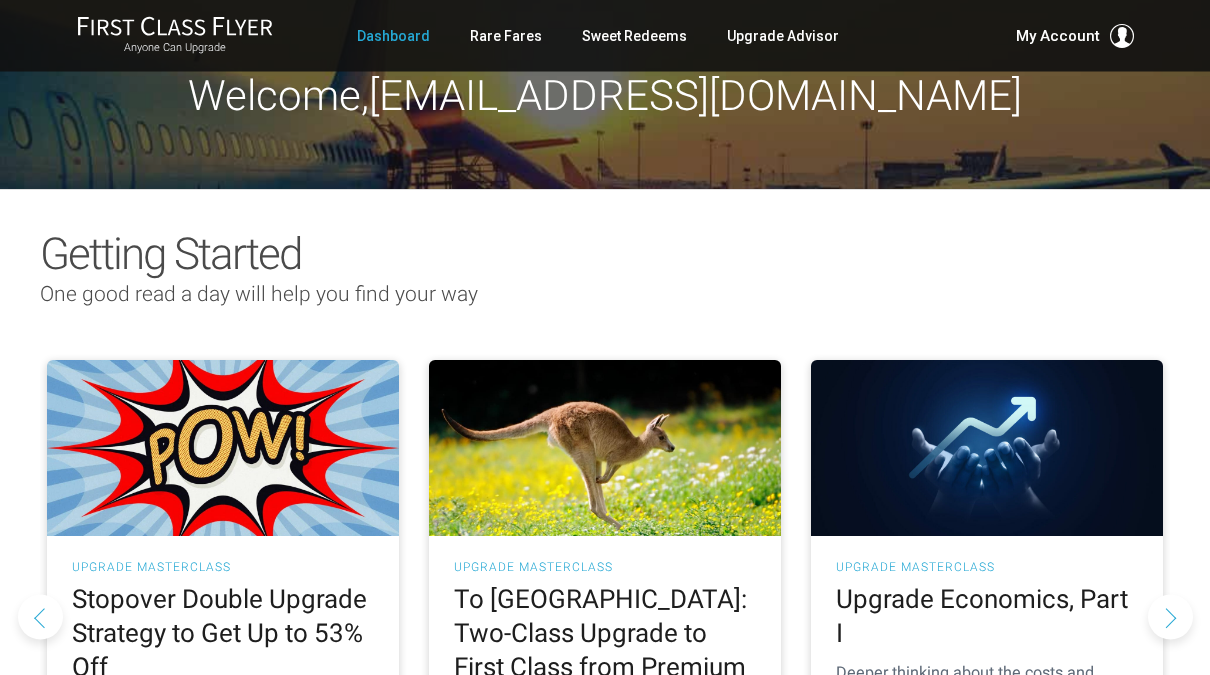 scroll, scrollTop: 0, scrollLeft: 0, axis: both 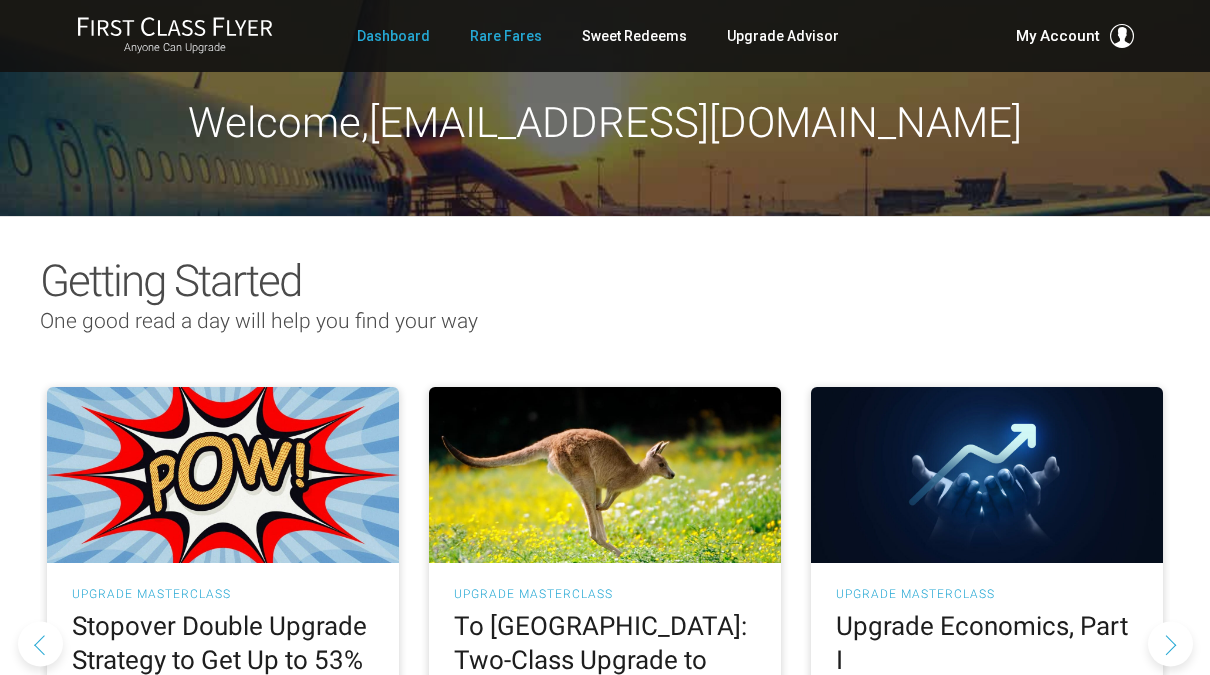 click on "Rare Fares" at bounding box center [506, 36] 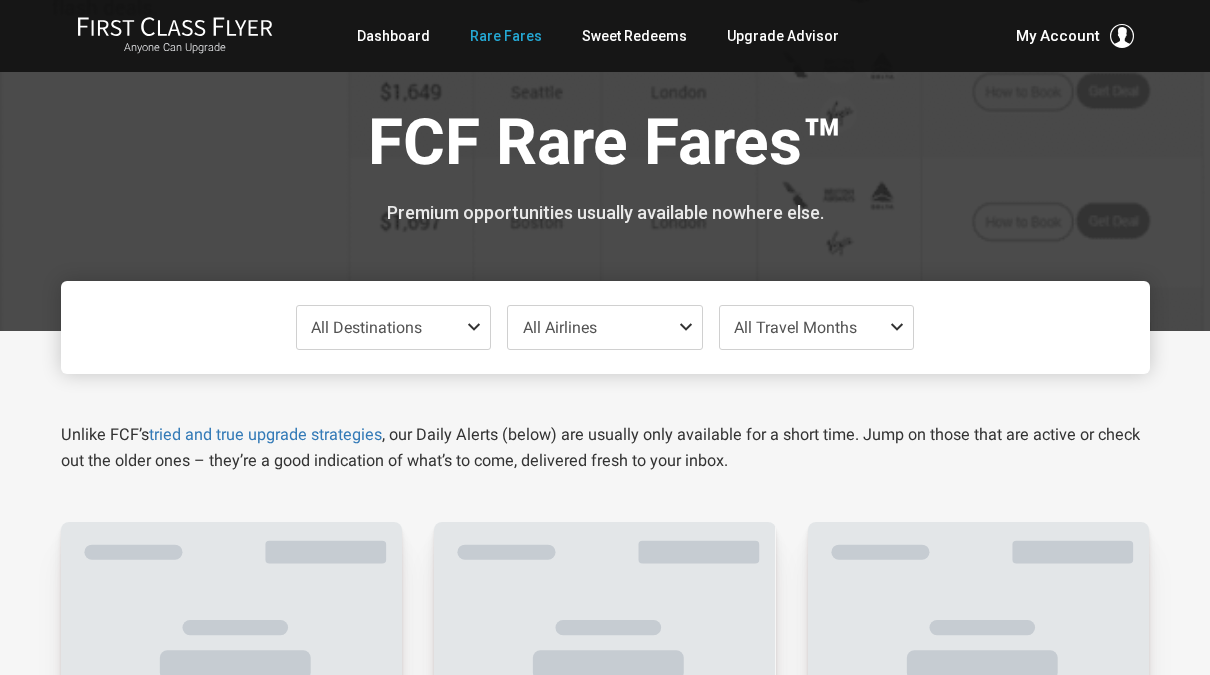 scroll, scrollTop: 0, scrollLeft: 0, axis: both 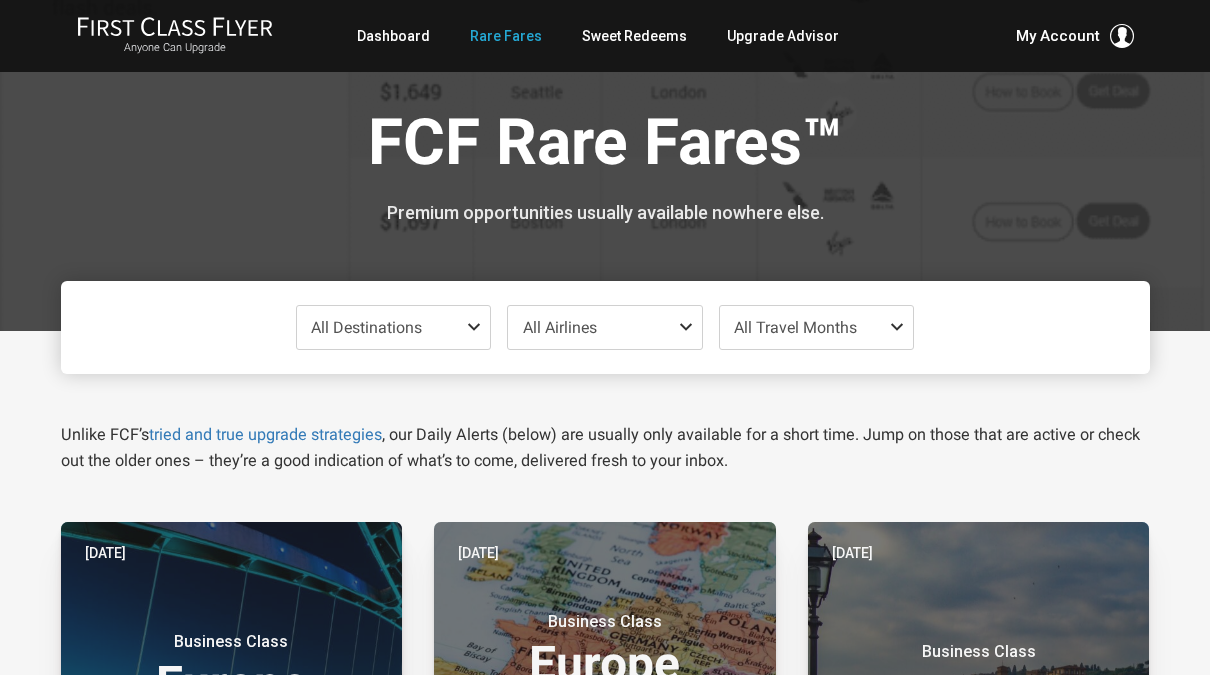 click on "All Destinations" at bounding box center (393, 327) 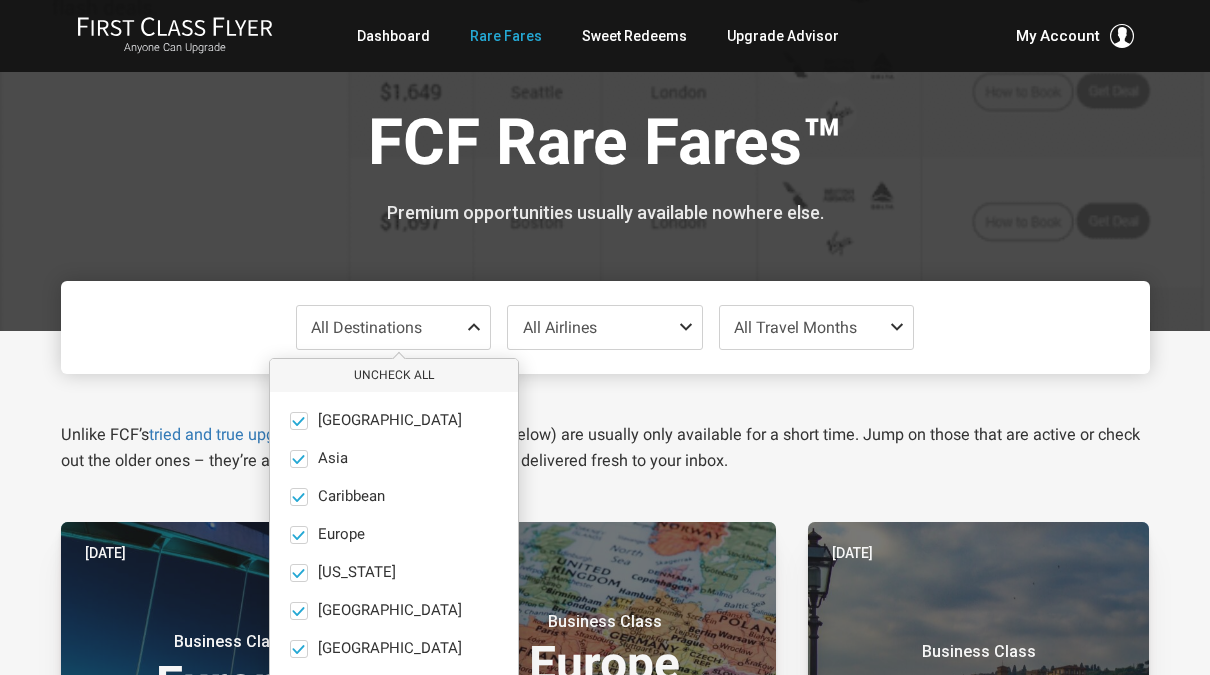 scroll, scrollTop: 0, scrollLeft: 0, axis: both 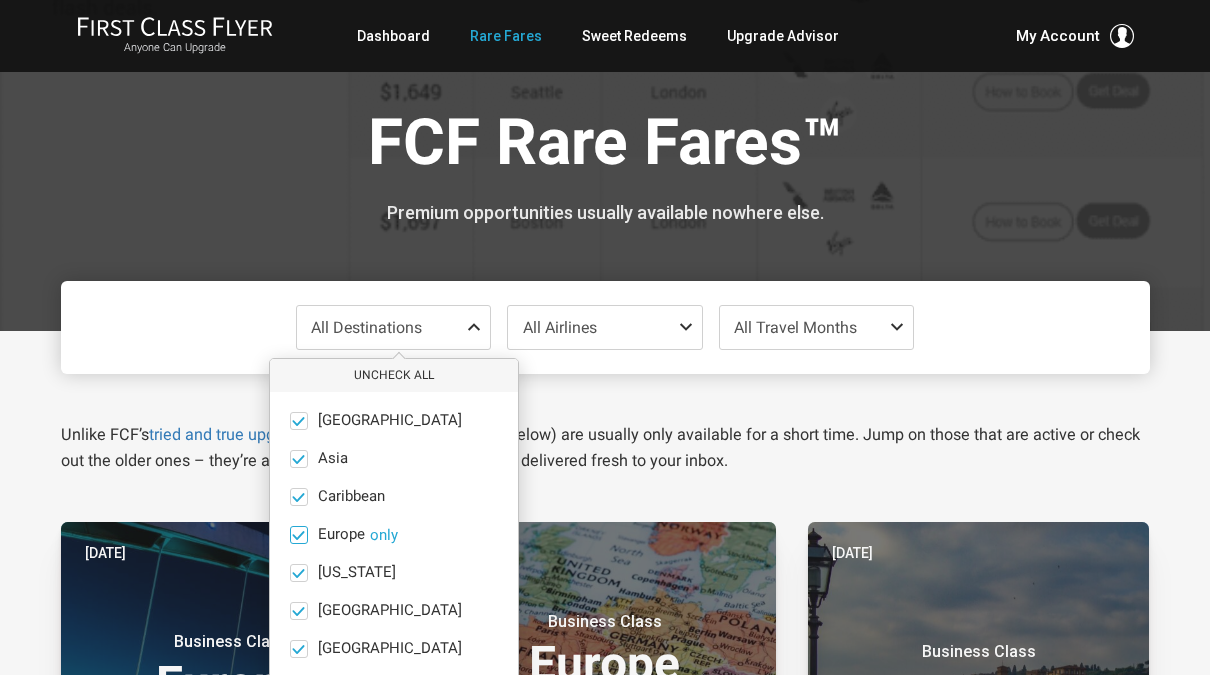 click at bounding box center (298, 534) 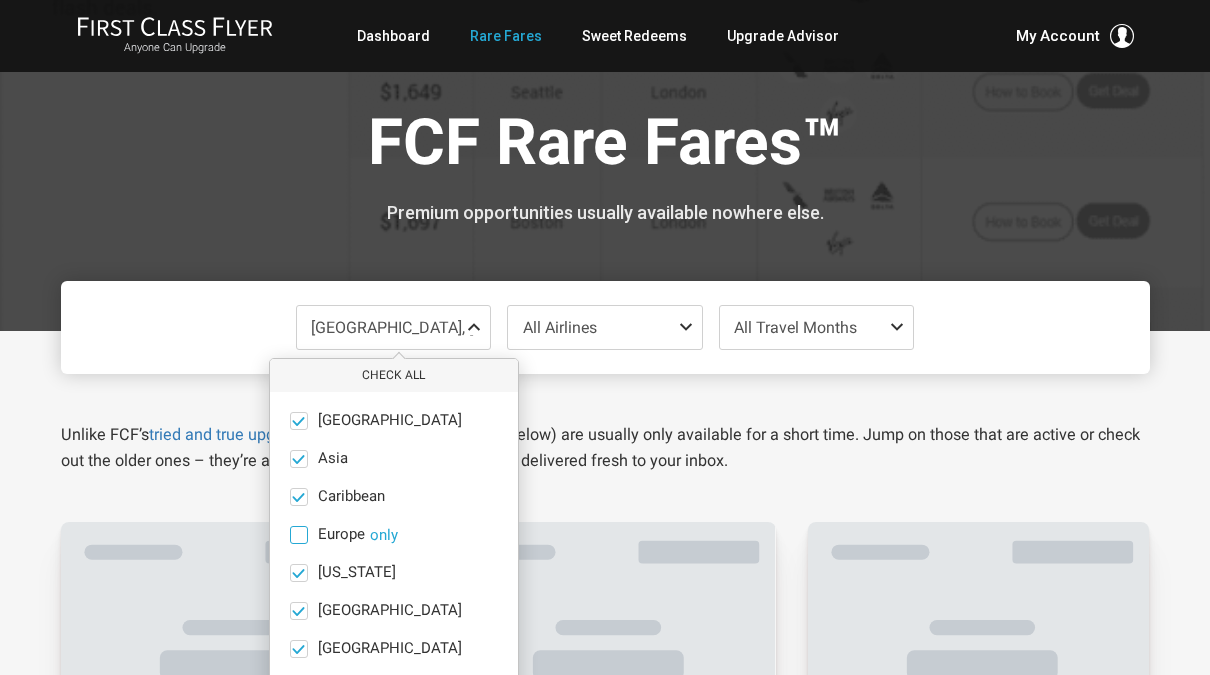 click at bounding box center [299, 535] 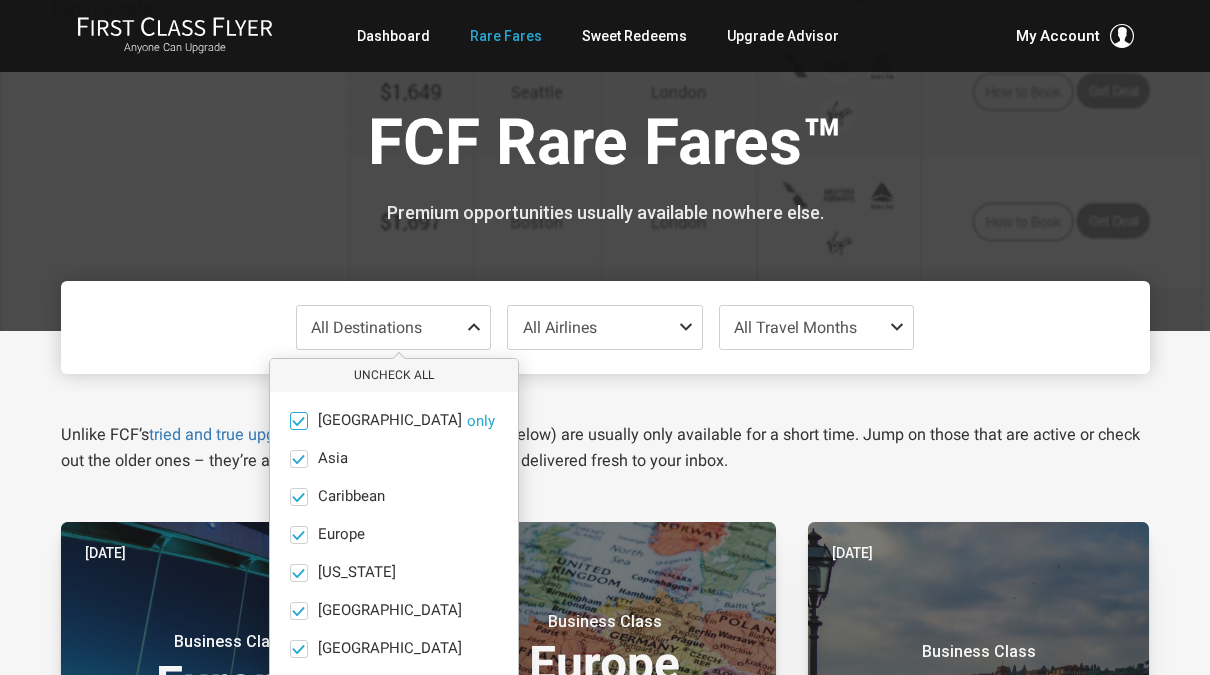 click at bounding box center (298, 420) 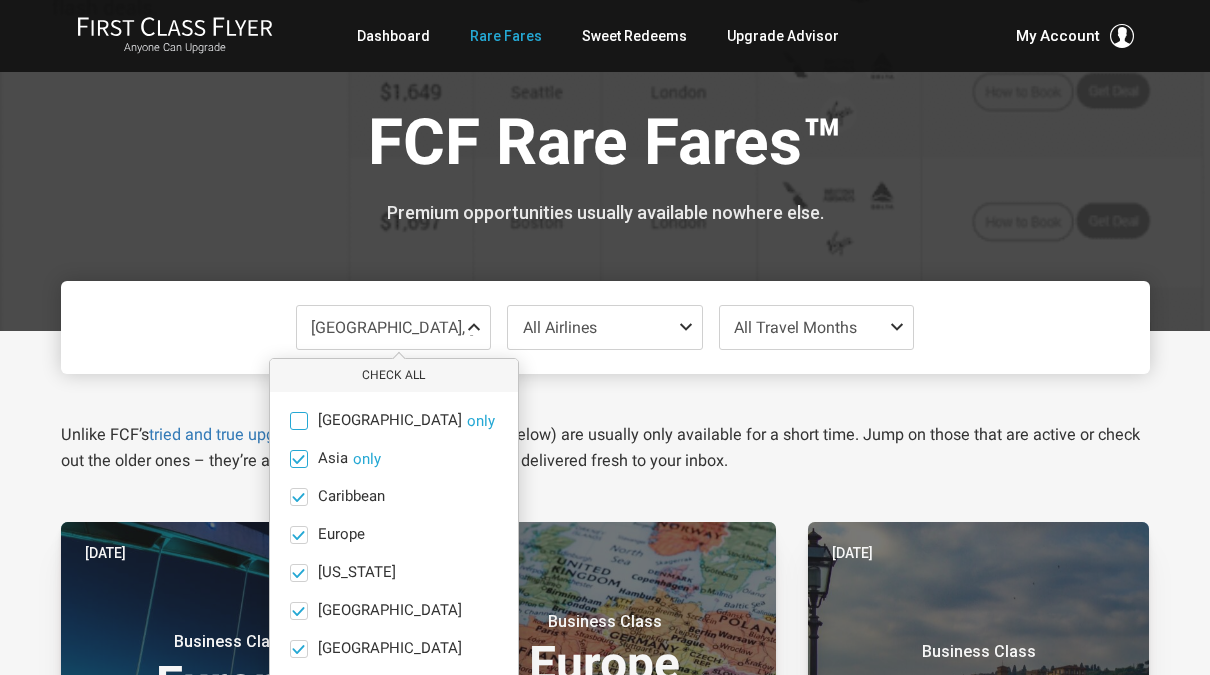 click at bounding box center [298, 458] 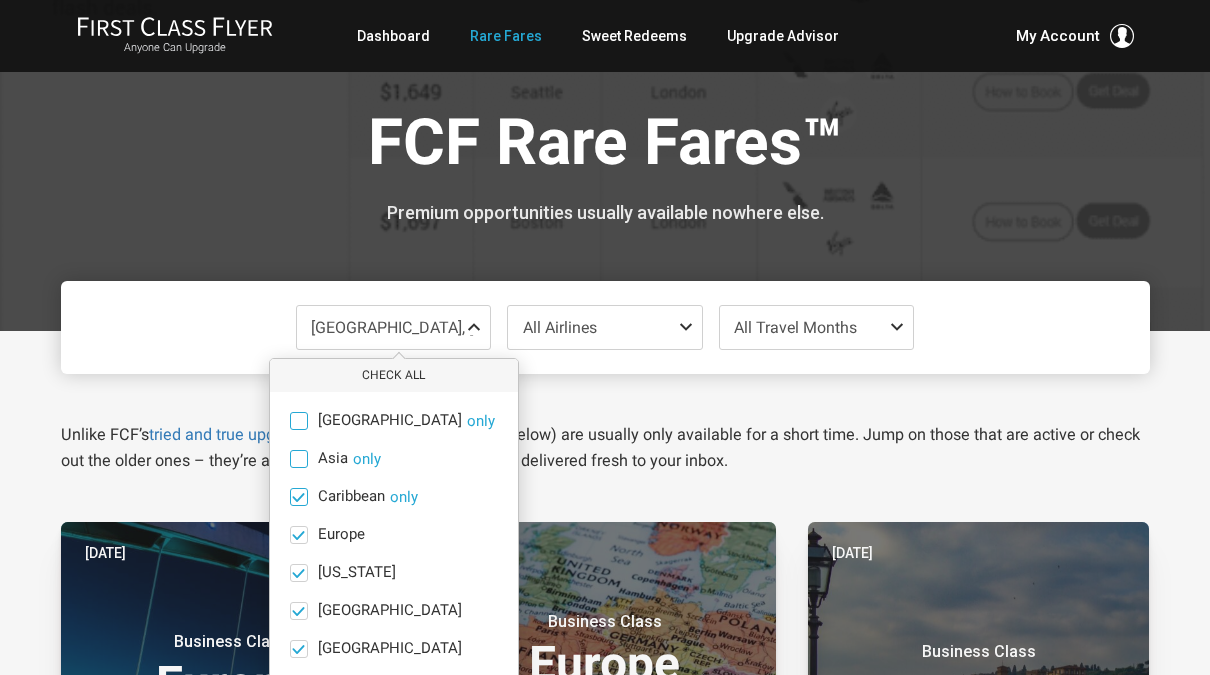 click at bounding box center (298, 496) 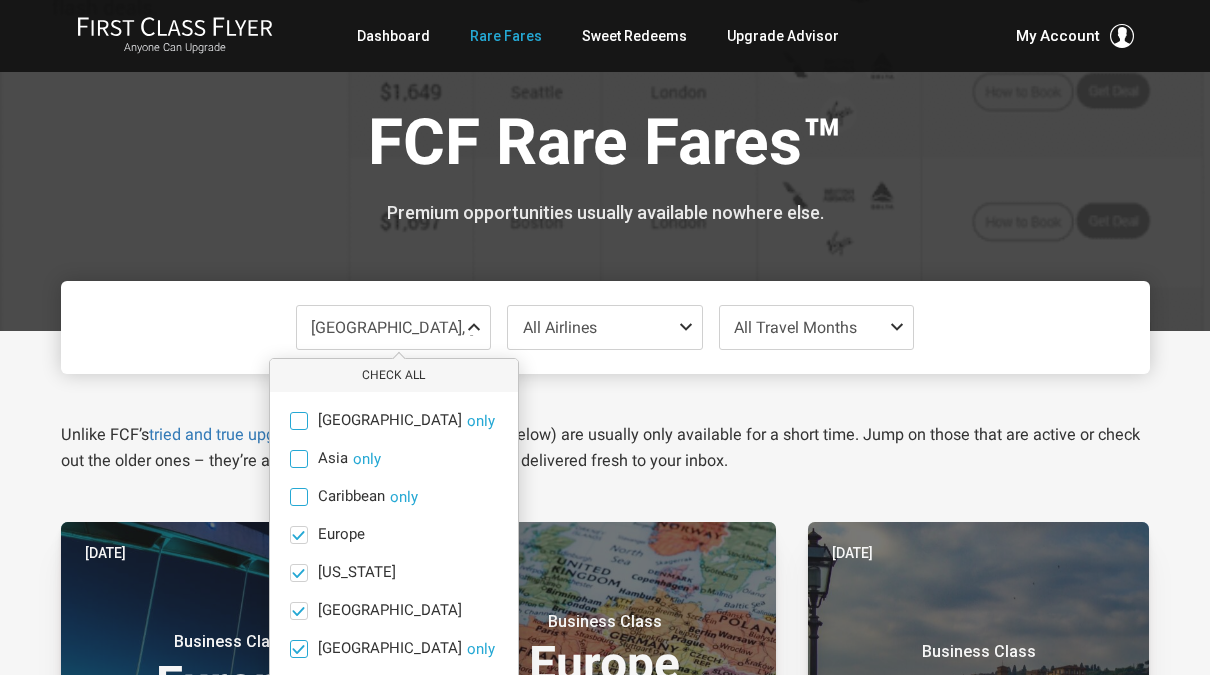 click at bounding box center [298, 648] 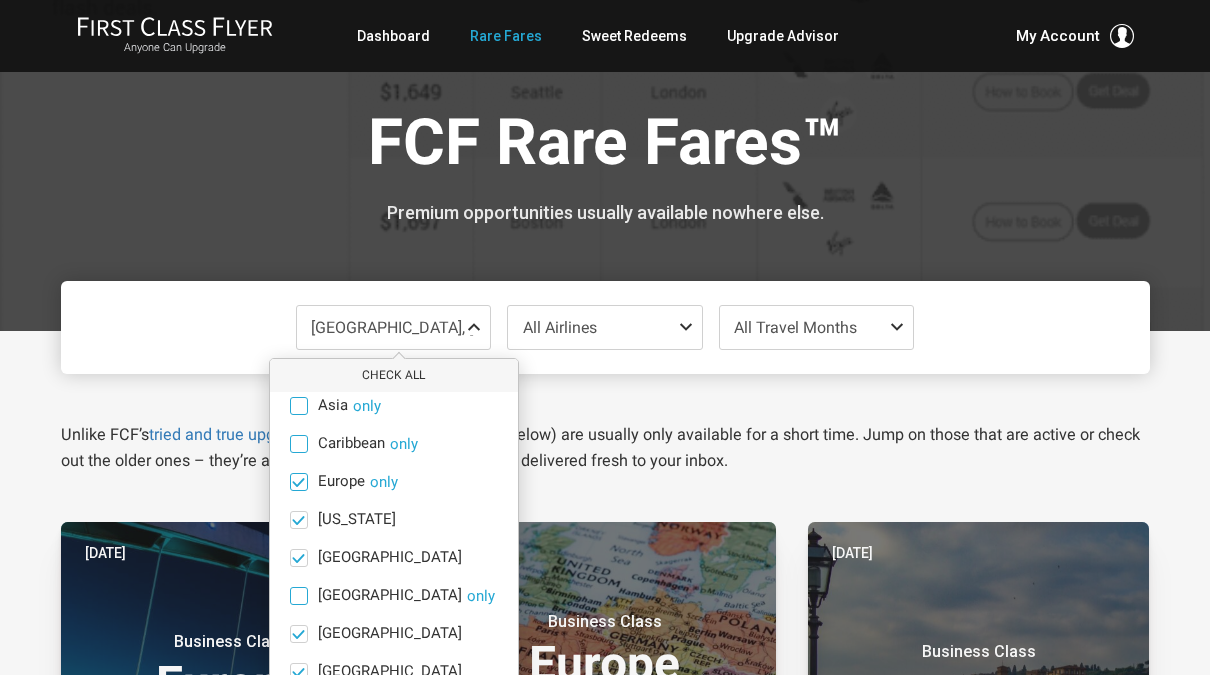scroll, scrollTop: 54, scrollLeft: 0, axis: vertical 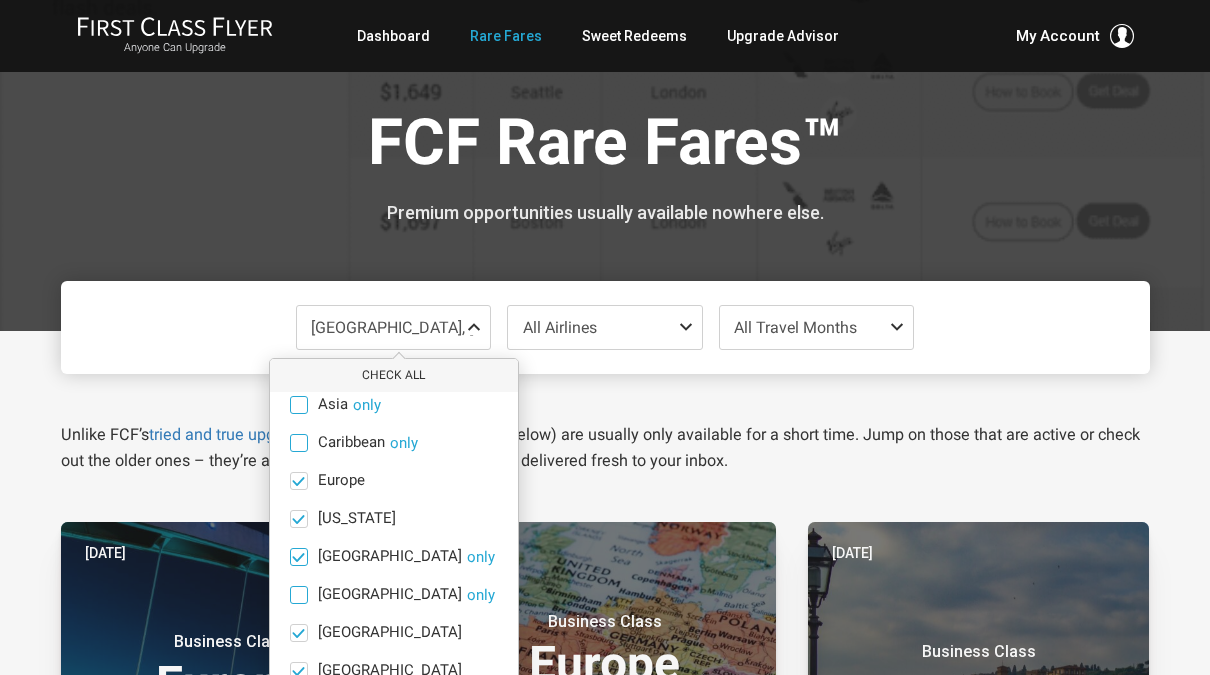 click at bounding box center (298, 556) 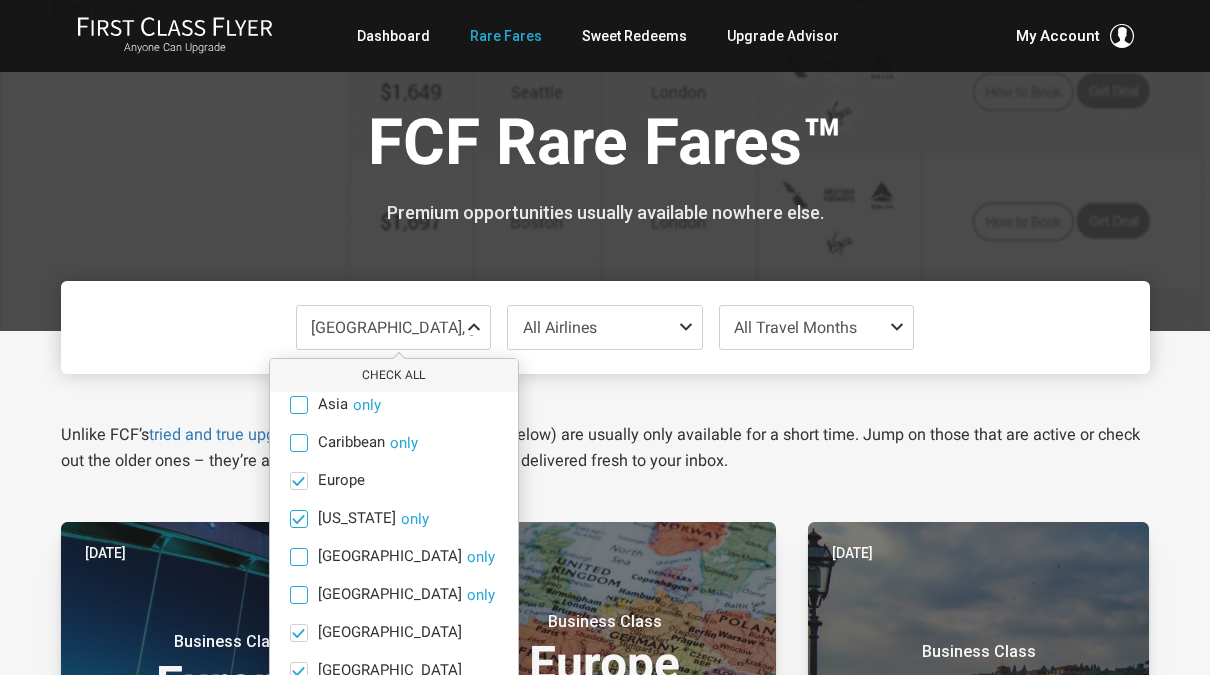 click at bounding box center [298, 518] 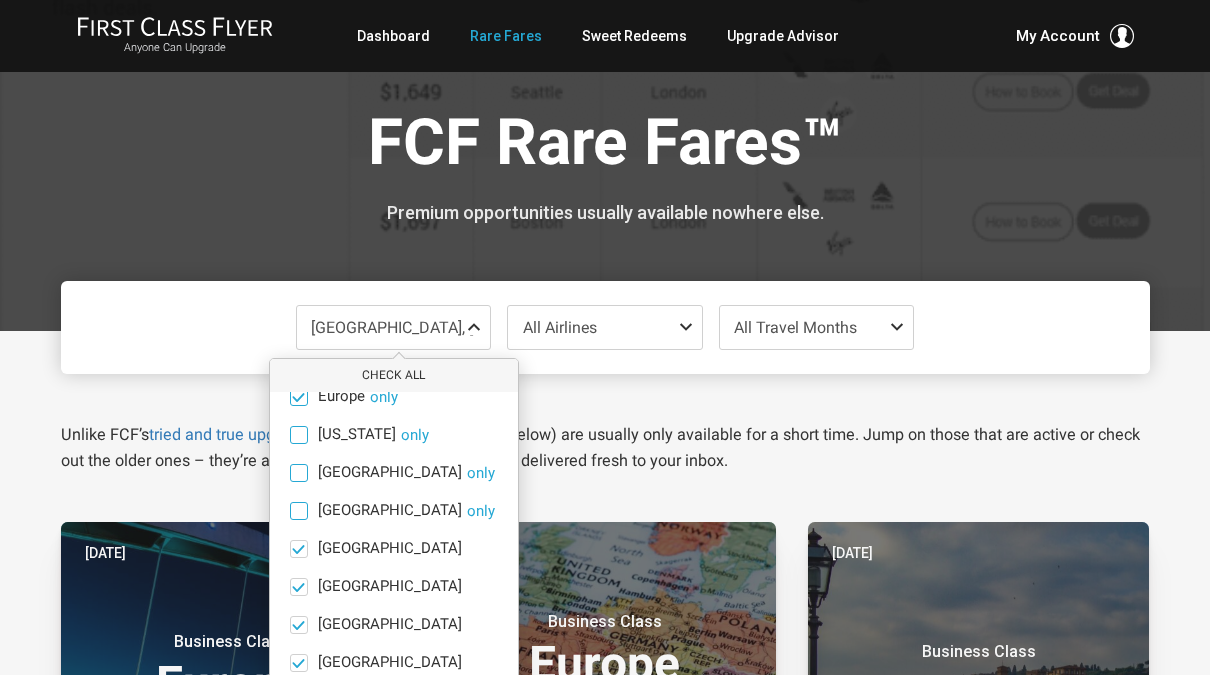 scroll, scrollTop: 138, scrollLeft: 0, axis: vertical 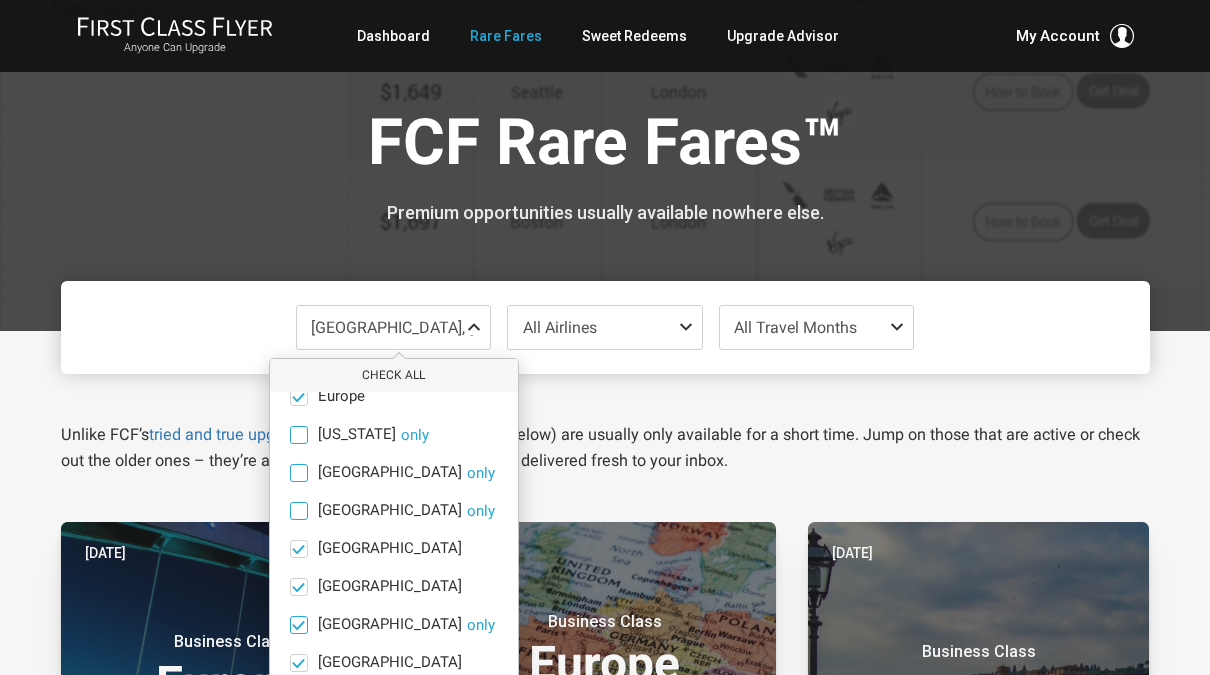 click at bounding box center [298, 624] 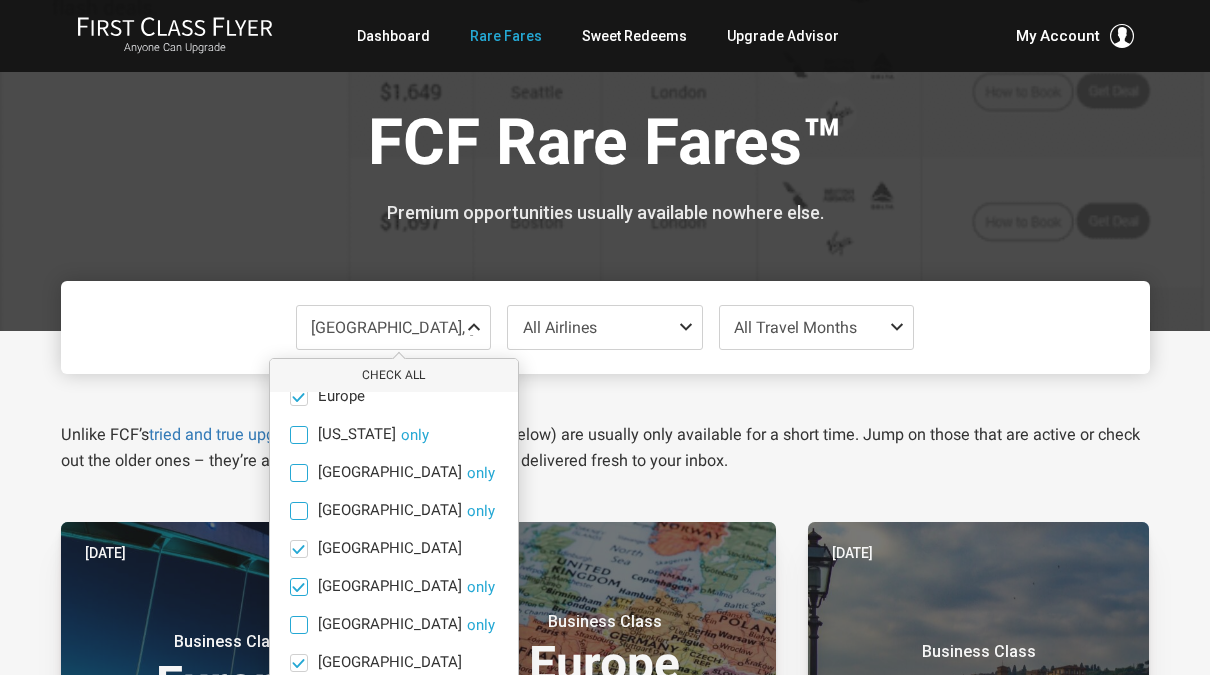 click at bounding box center (298, 586) 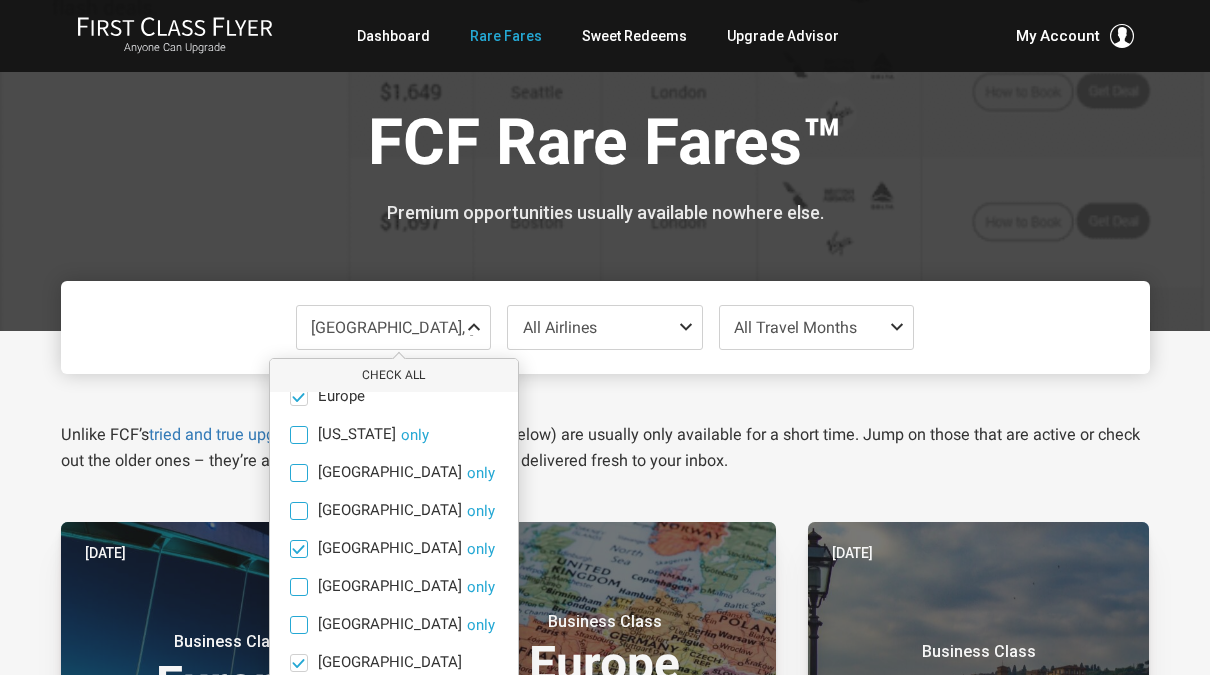 click at bounding box center (298, 548) 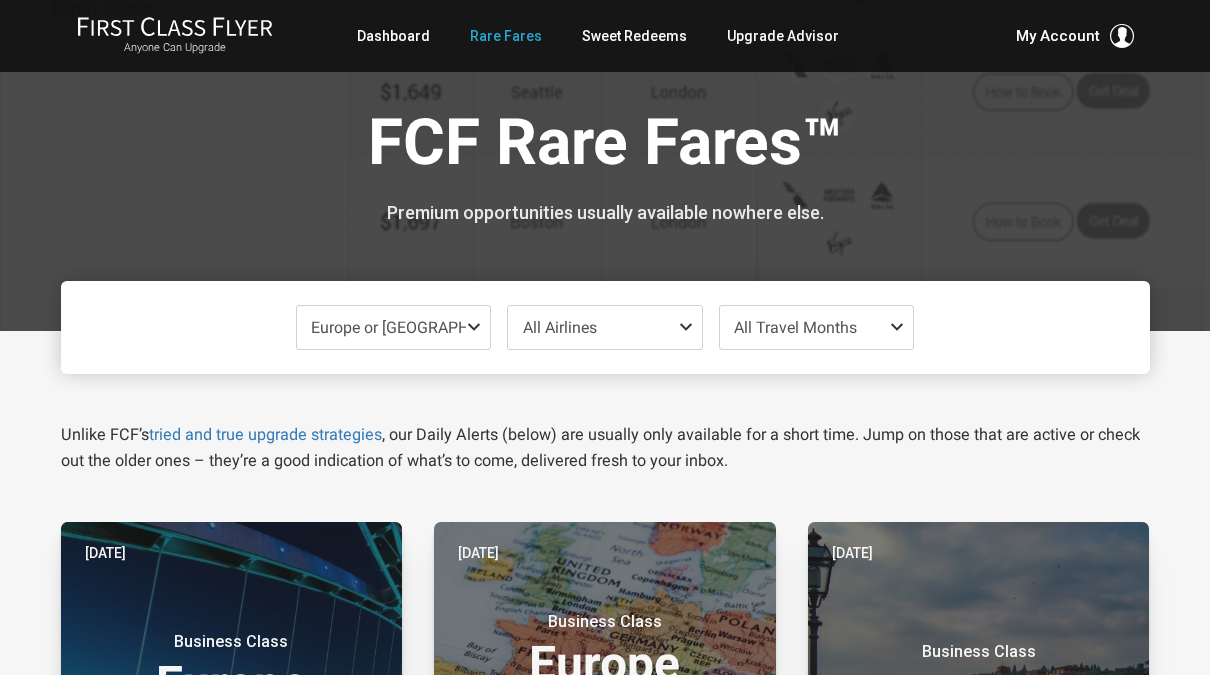 click on "Europe or South Pacific Check All Africa  only  Asia  only  Caribbean  only  Europe  only  Hawaii  only  India  only  Mexico  only  Middle East  only  North America  only  South America  only  South Pacific  only  All Airlines Uncheck All Star Alliance Air Canada  only  Air New Zealand  only  All Nippon Airways  only  Asiana  only  Austrian Airlines‎  only  Brussels Airlines  only  EVA Air  only  LifeMiles  only  Lot Polish  only  Lufthansa  only  Scandinavian - SAS  only  Singapore Airlines  only  South African Airways  only  Swiss  only  TAP Portugal  only  Turkish Airlines  only  United  only  Oneworld Alaska Airlines  only  American Airlines  only  British Airways  only  Cathay Pacific  only  Fiji Airways  only  Finnair  only  Iberia  only  Japan Airlines  only  JetBlue  only  Qantas  only  Qatar  only  SkyTeam Aerolineas Argentinas  only  Air France  only  Alitalia  only  China Southern  only  Delta Airlines  only  KLM  only  Korean Air  only  Virgin Atlantic  only  Non-Alliance Aer Lingus  only  El Al" at bounding box center (605, 1751) 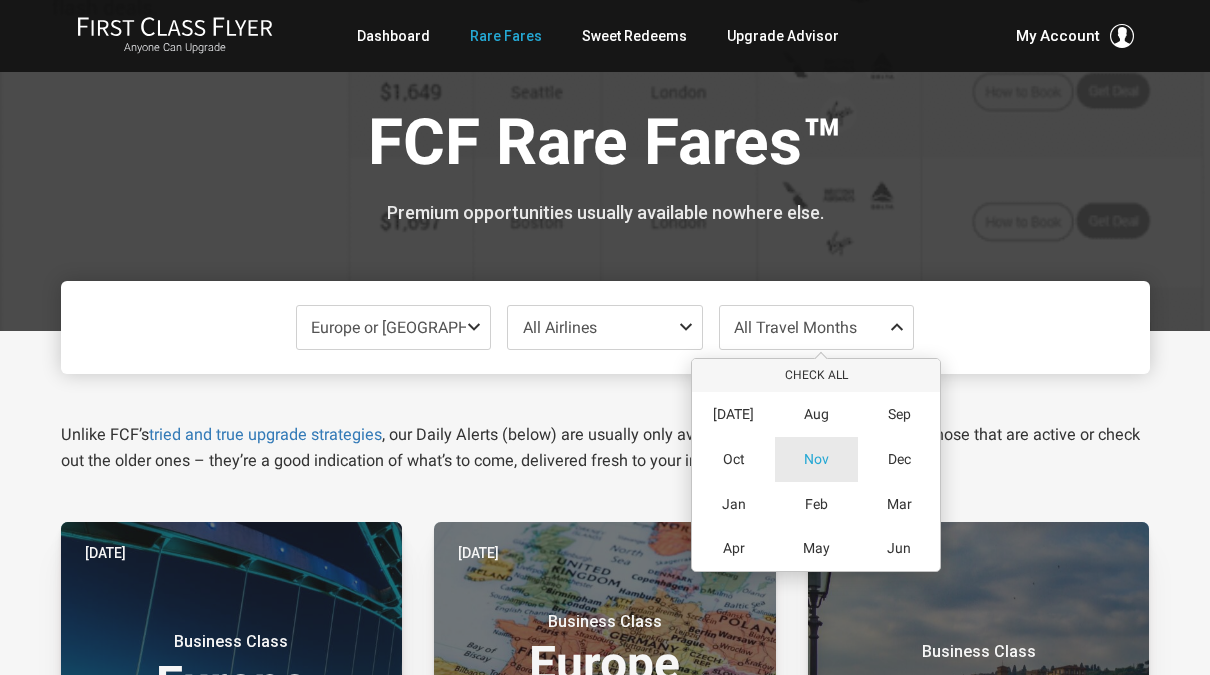 click on "Nov" at bounding box center (816, 459) 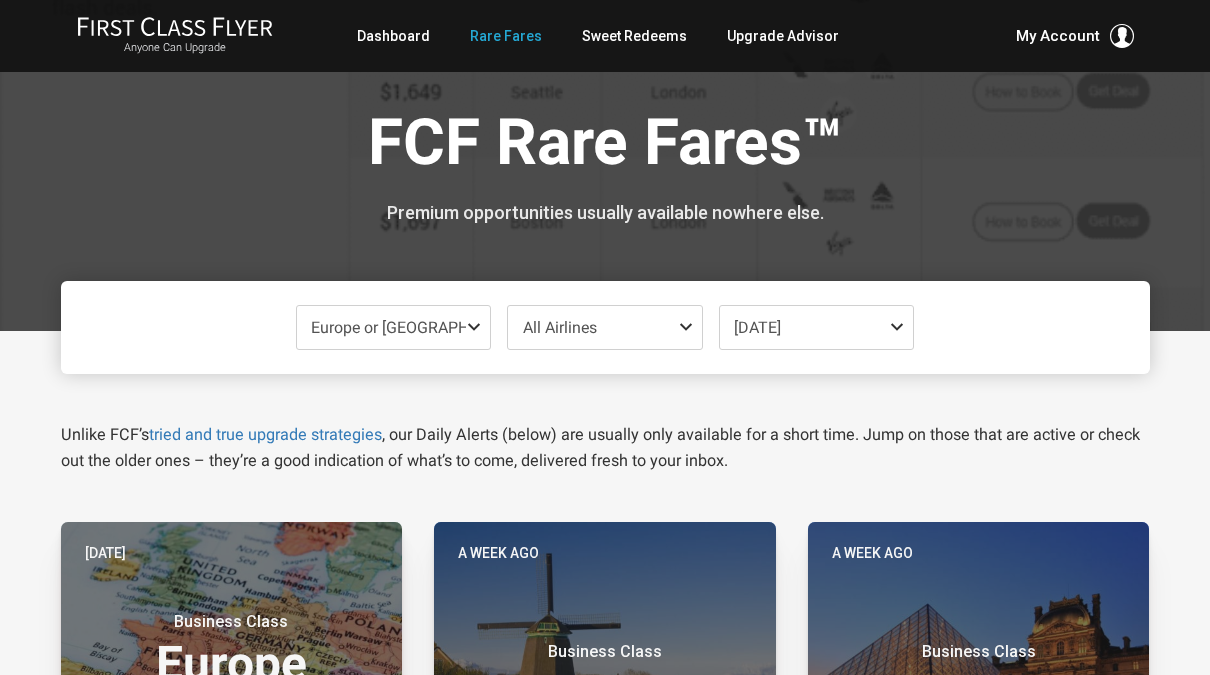 click on "Europe or South Pacific Check All Africa  only  Asia  only  Caribbean  only  Europe  only  Hawaii  only  India  only  Mexico  only  Middle East  only  North America  only  South America  only  South Pacific  only  All Airlines Uncheck All Star Alliance Air Canada  only  Air New Zealand  only  All Nippon Airways  only  Asiana  only  Austrian Airlines‎  only  Brussels Airlines  only  EVA Air  only  LifeMiles  only  Lot Polish  only  Lufthansa  only  Scandinavian - SAS  only  Singapore Airlines  only  South African Airways  only  Swiss  only  TAP Portugal  only  Turkish Airlines  only  United  only  Oneworld Alaska Airlines  only  American Airlines  only  British Airways  only  Cathay Pacific  only  Fiji Airways  only  Finnair  only  Iberia  only  Japan Airlines  only  JetBlue  only  Qantas  only  Qatar  only  SkyTeam Aerolineas Argentinas  only  Air France  only  Alitalia  only  China Southern  only  Delta Airlines  only  KLM  only  Korean Air  only  Virgin Atlantic  only  Non-Alliance Aer Lingus  only  El Al" at bounding box center [605, 327] 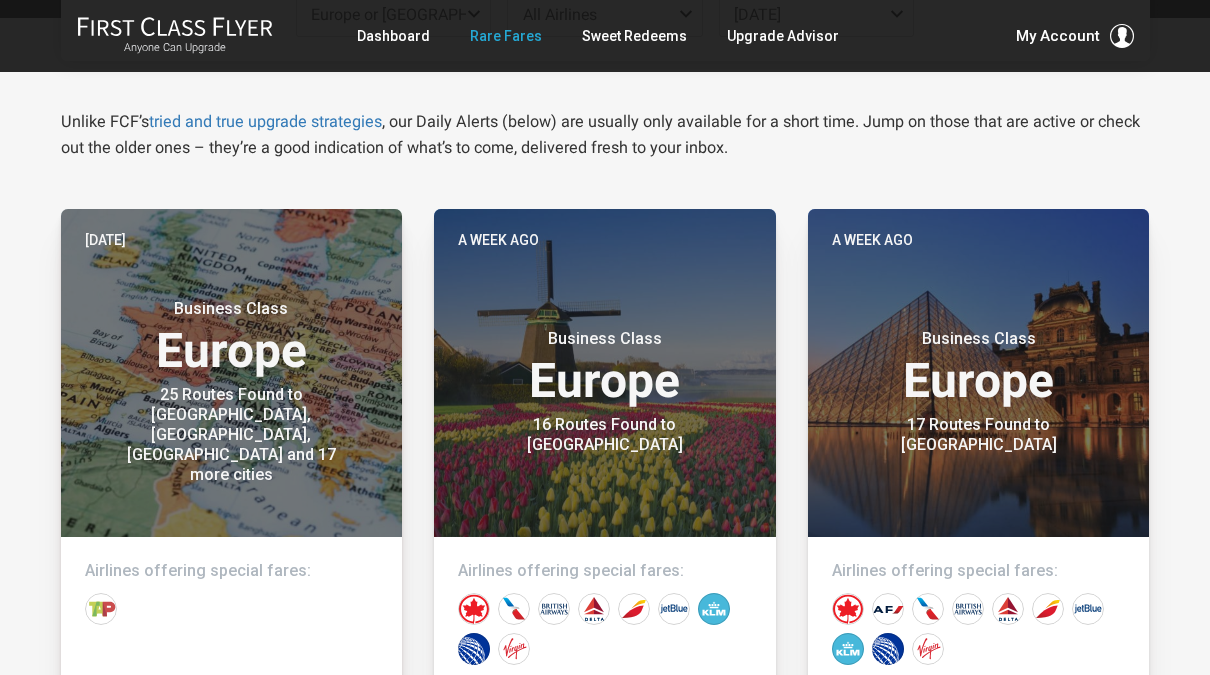scroll, scrollTop: 0, scrollLeft: 0, axis: both 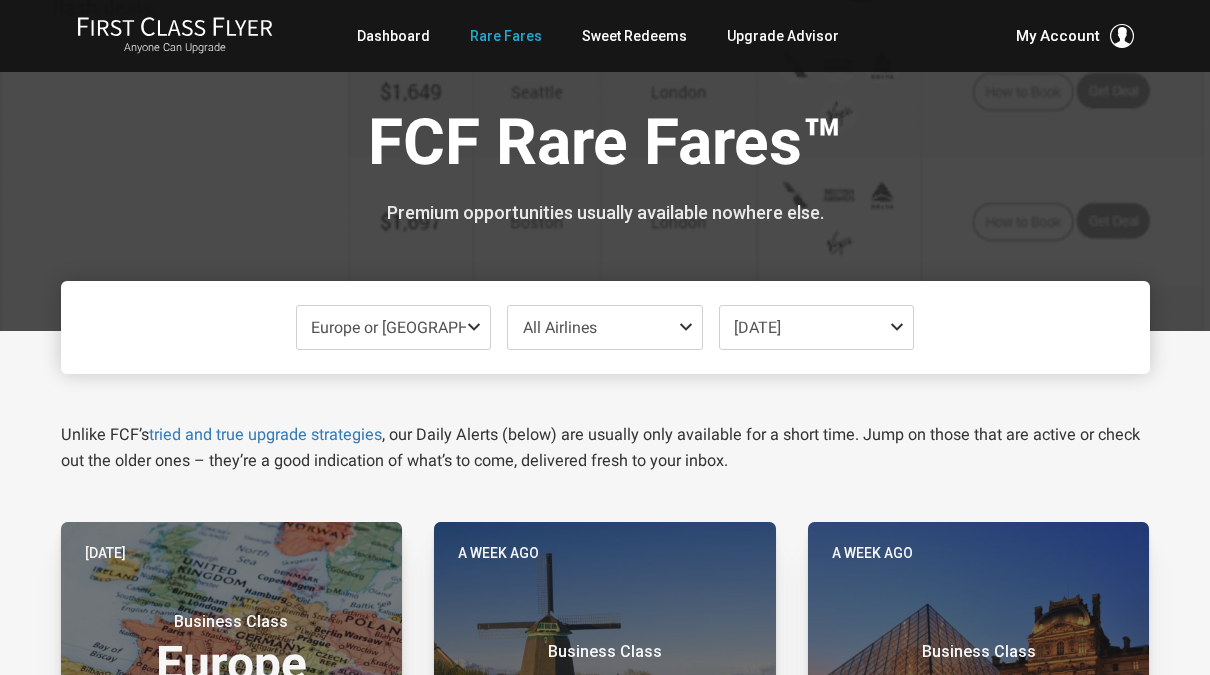 click on "FCF Rare Fares™
Premium opportunities usually available nowhere else." at bounding box center (605, 165) 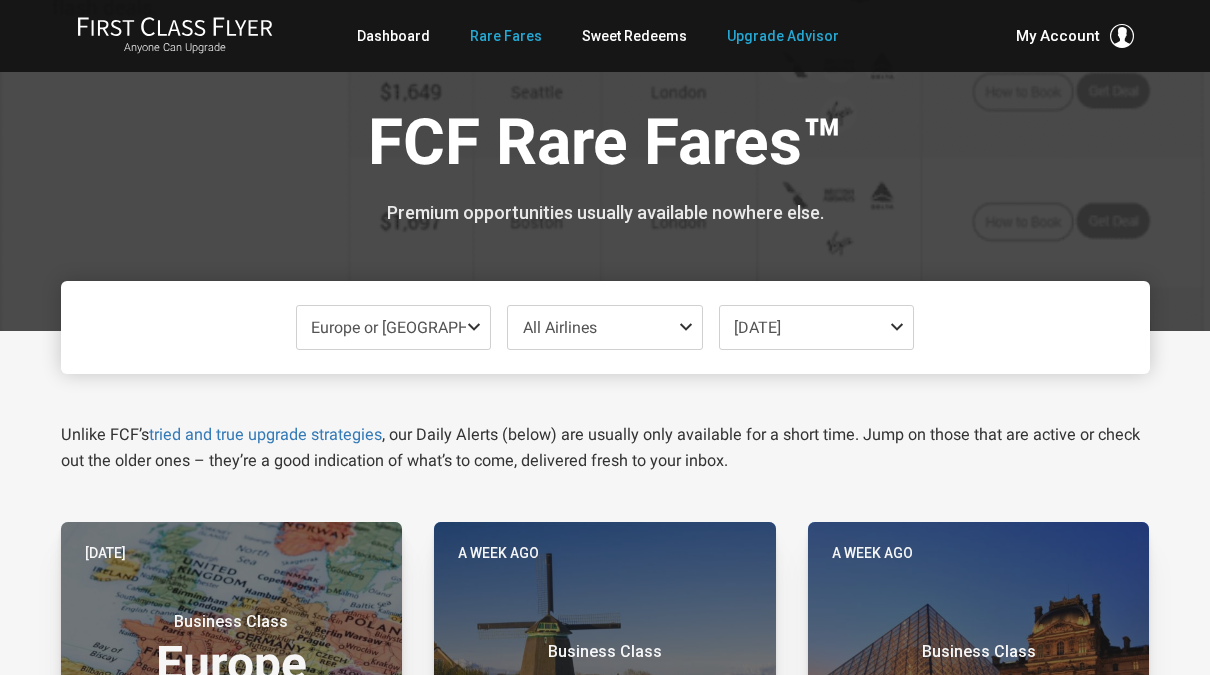 click on "Upgrade Advisor" at bounding box center [783, 36] 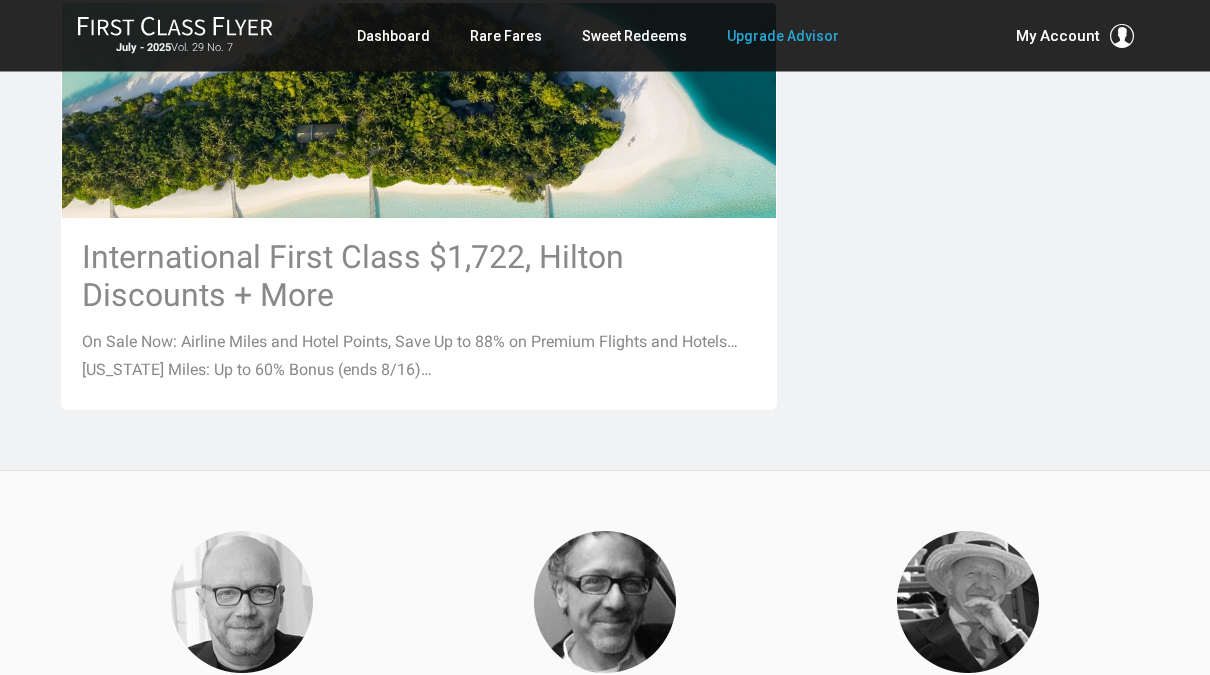 scroll, scrollTop: 2959, scrollLeft: 0, axis: vertical 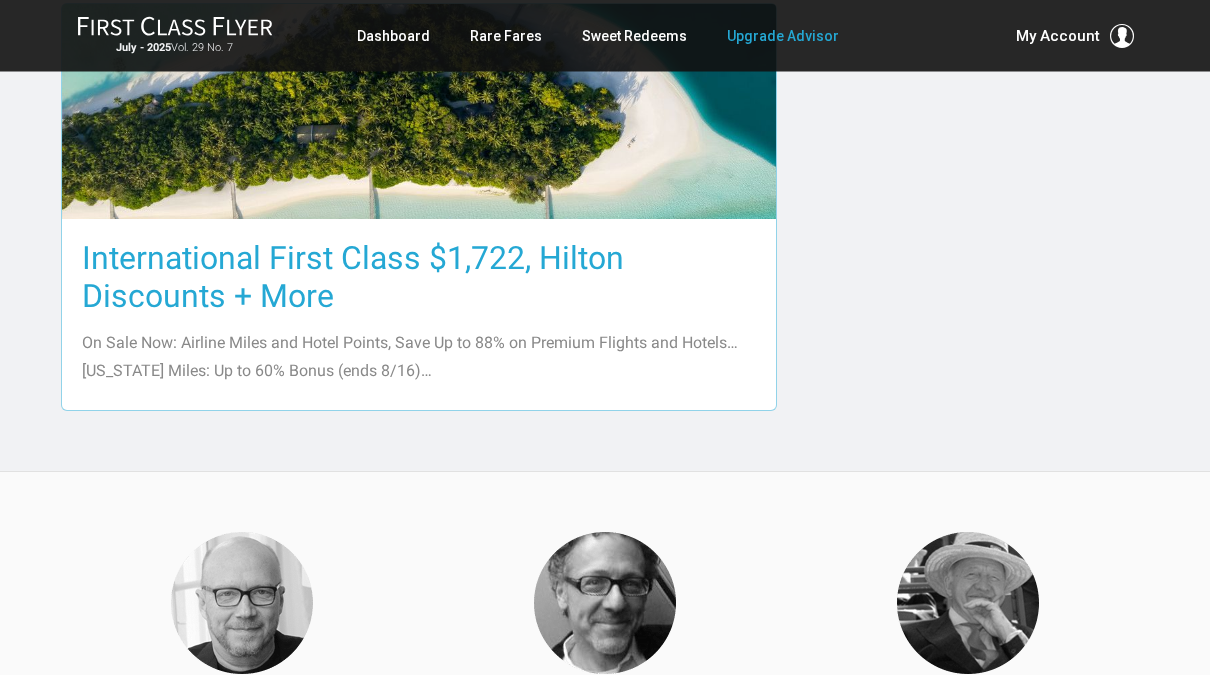 click on "International First Class $1,722, Hilton Discounts + More" at bounding box center [419, 278] 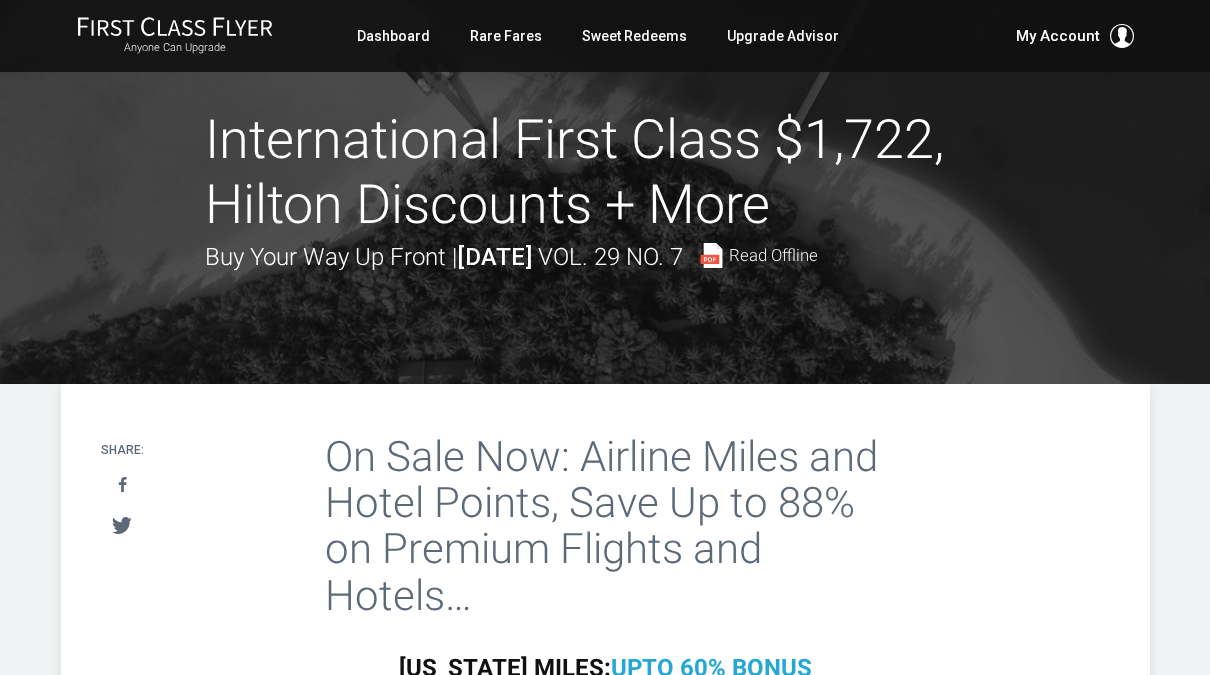 scroll, scrollTop: 26, scrollLeft: 0, axis: vertical 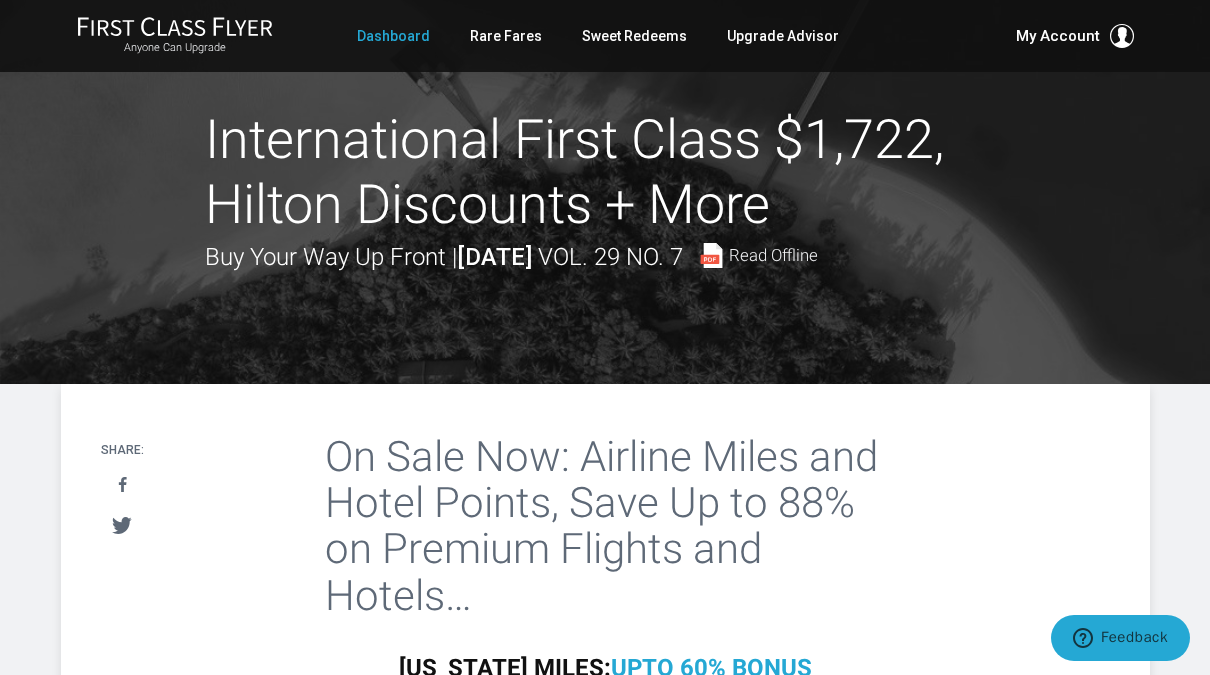 click on "Dashboard" at bounding box center [393, 36] 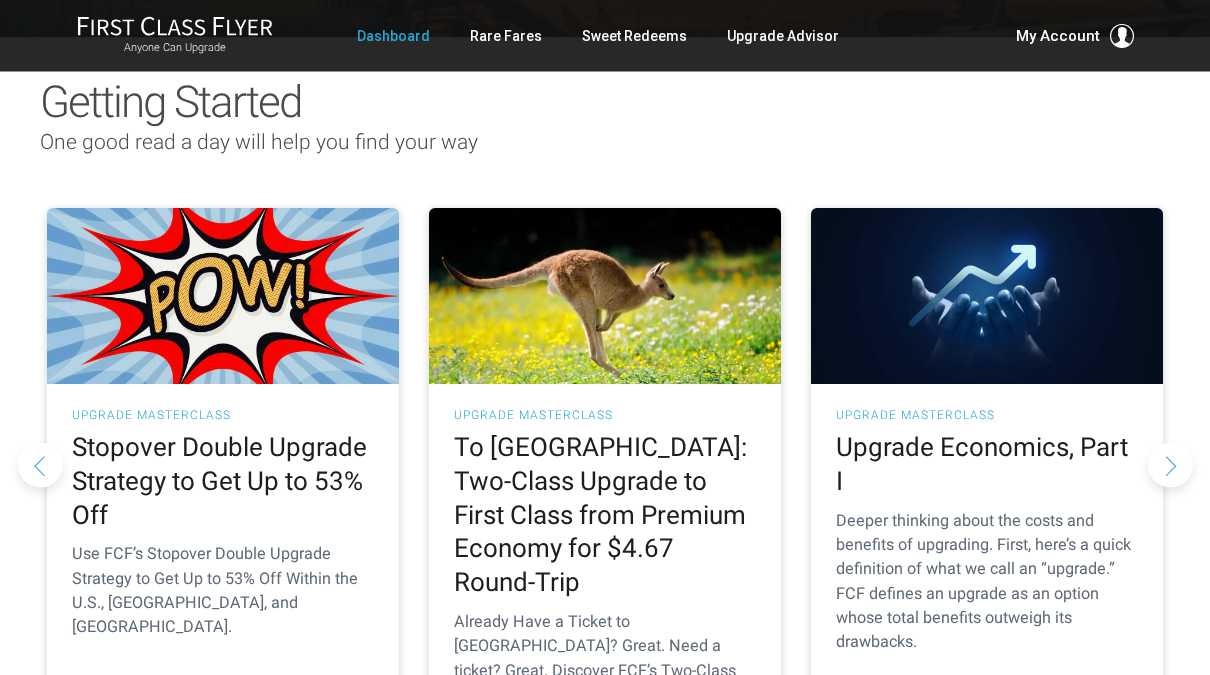 scroll, scrollTop: 188, scrollLeft: 0, axis: vertical 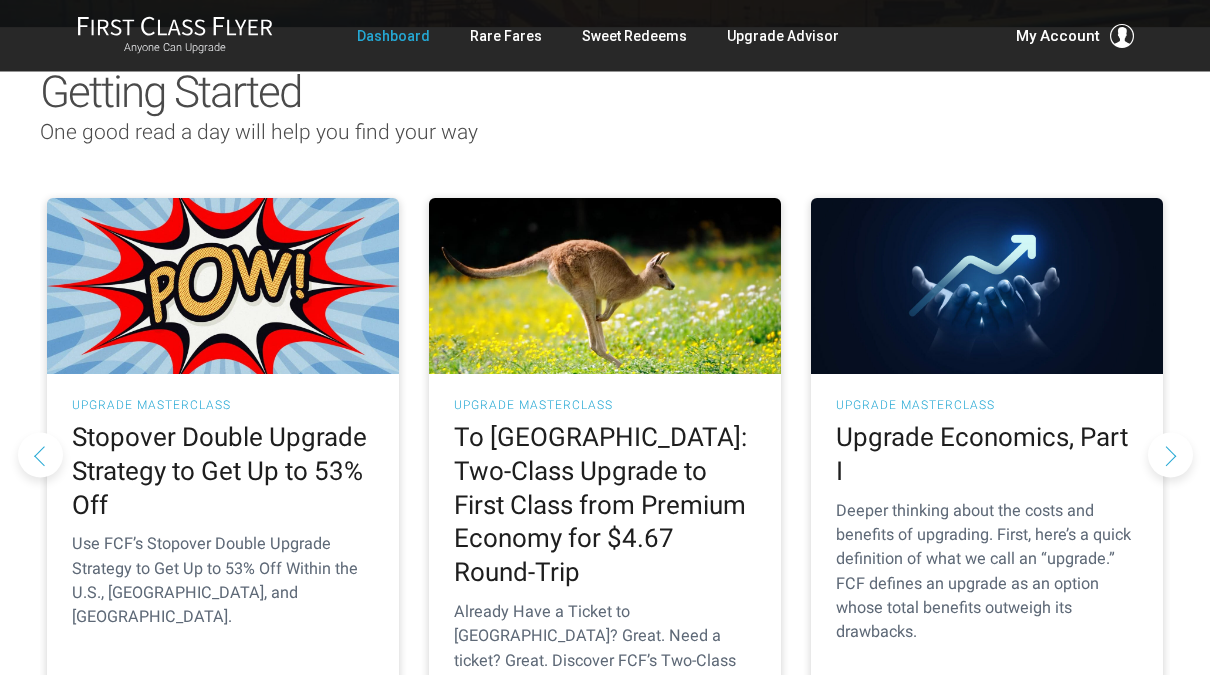 click at bounding box center [1170, 455] 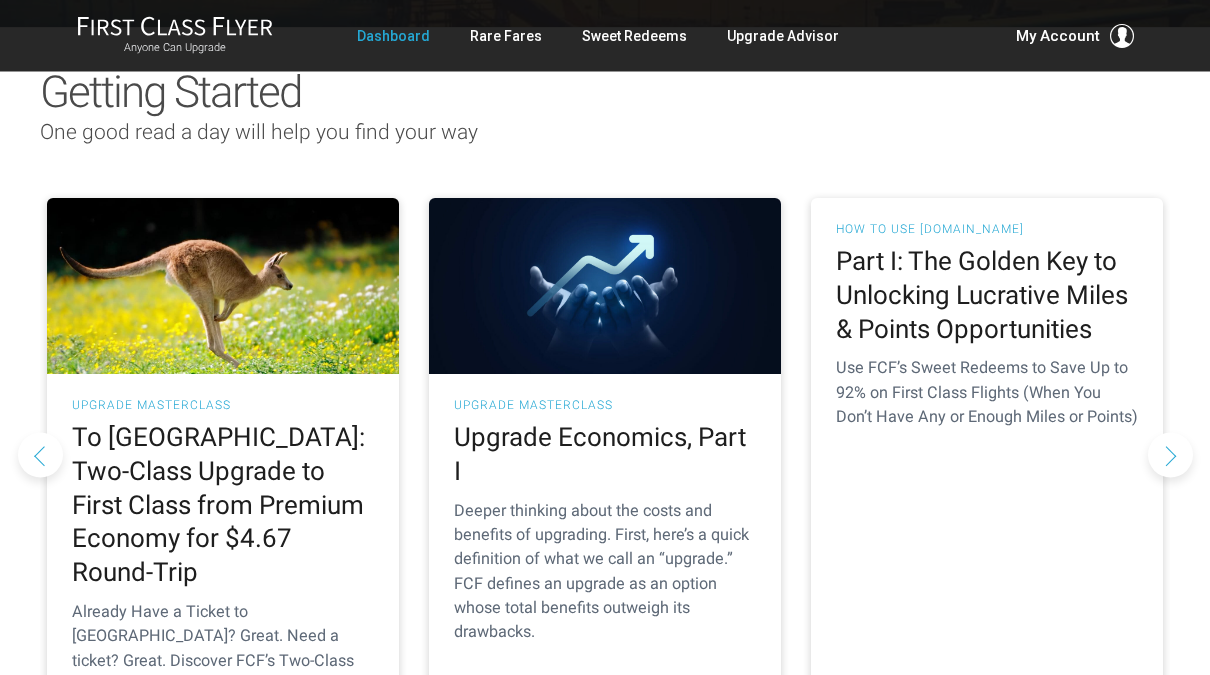 scroll, scrollTop: 189, scrollLeft: 0, axis: vertical 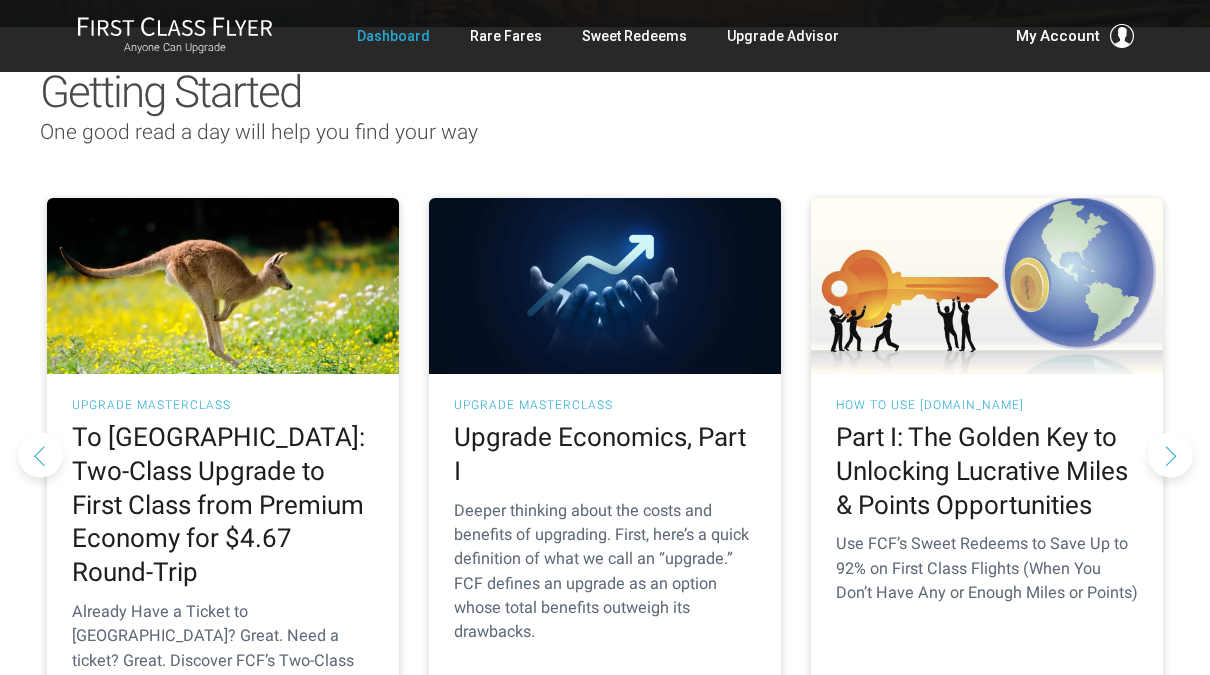 click at bounding box center [1170, 454] 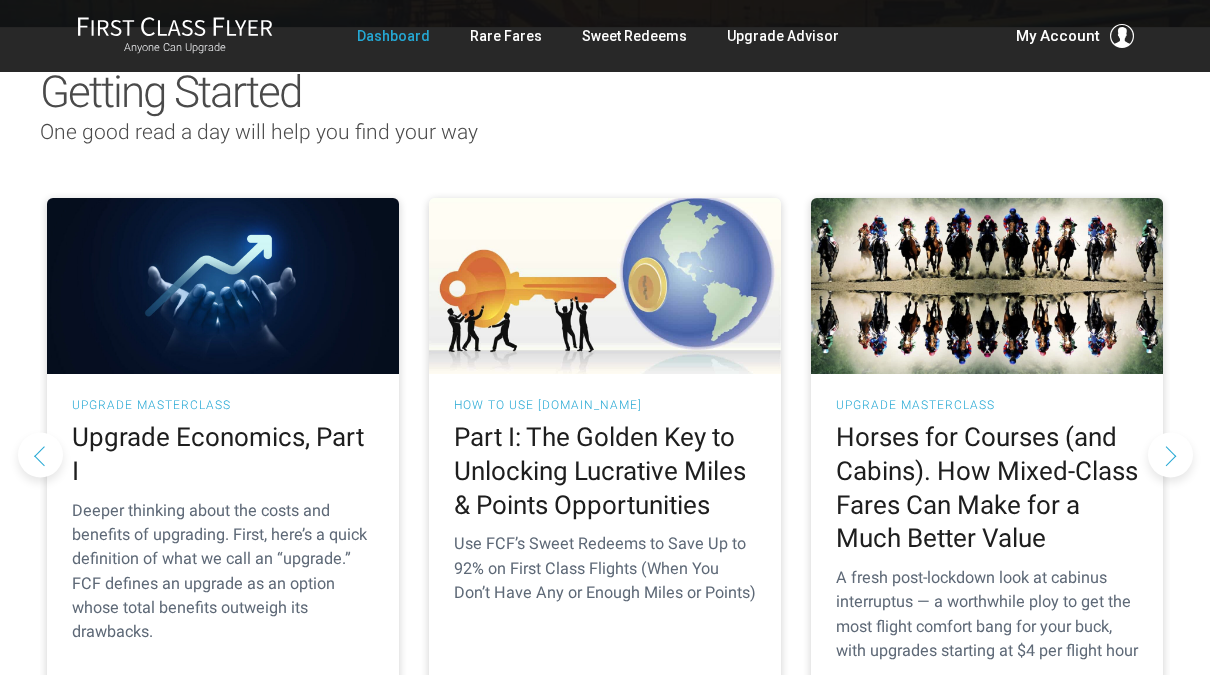 click at bounding box center (1170, 454) 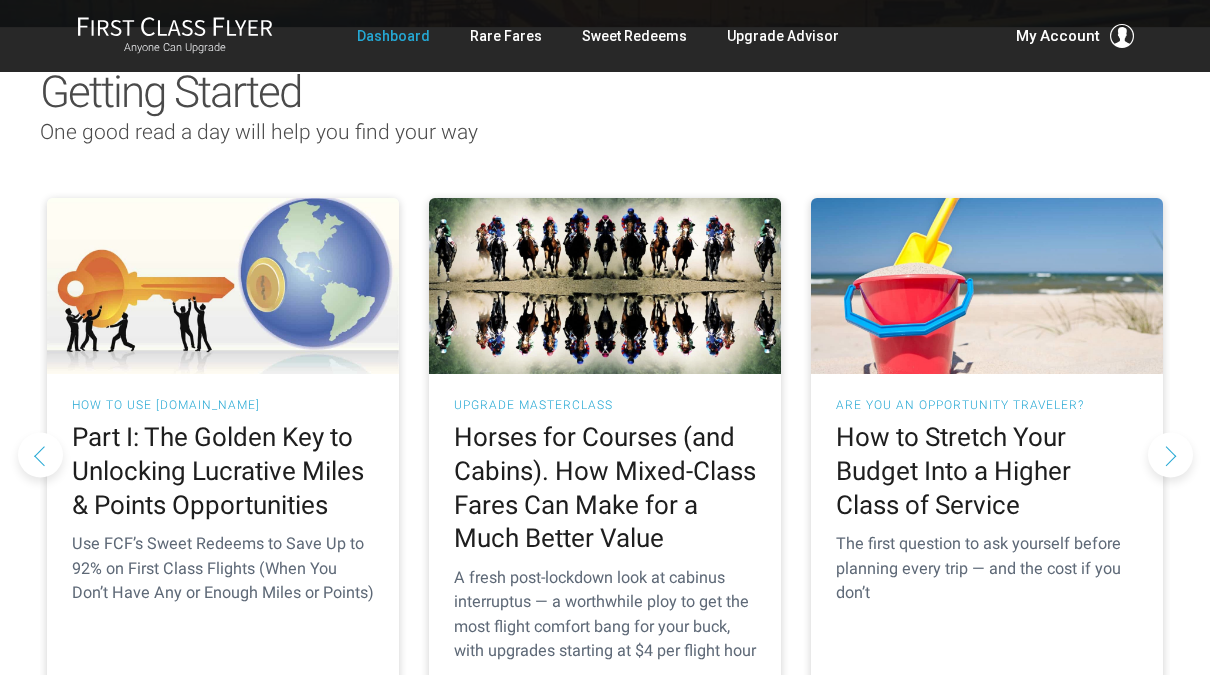 click at bounding box center (1170, 454) 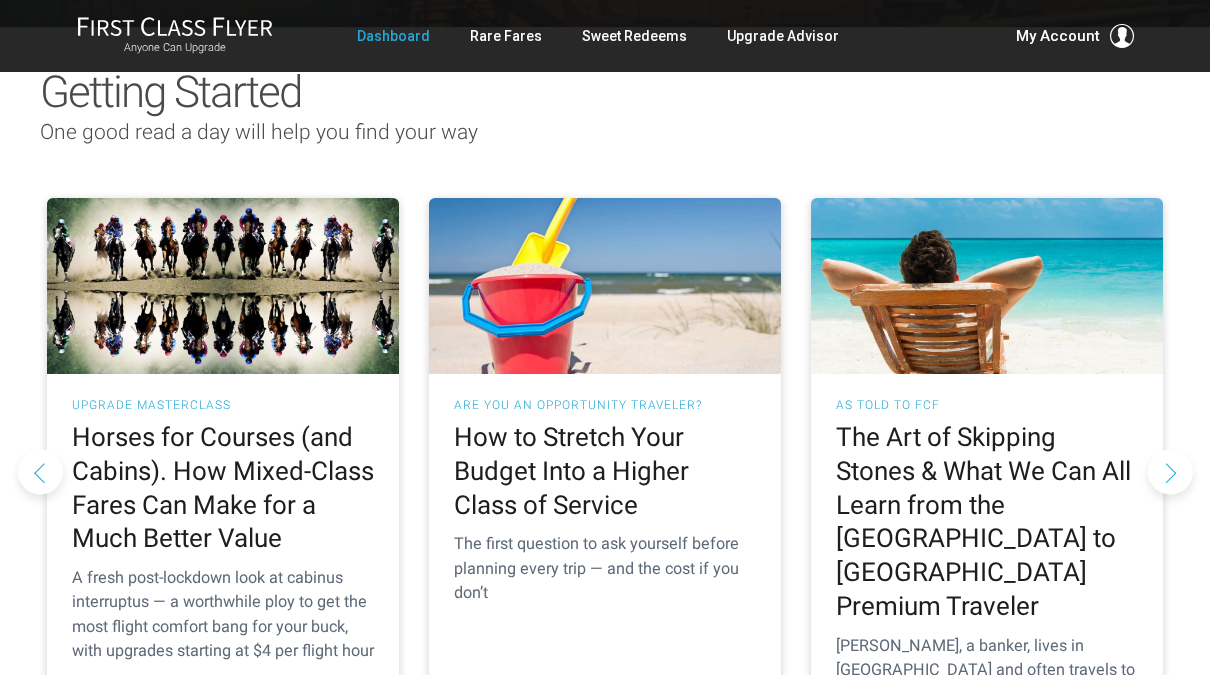 click at bounding box center [1170, 471] 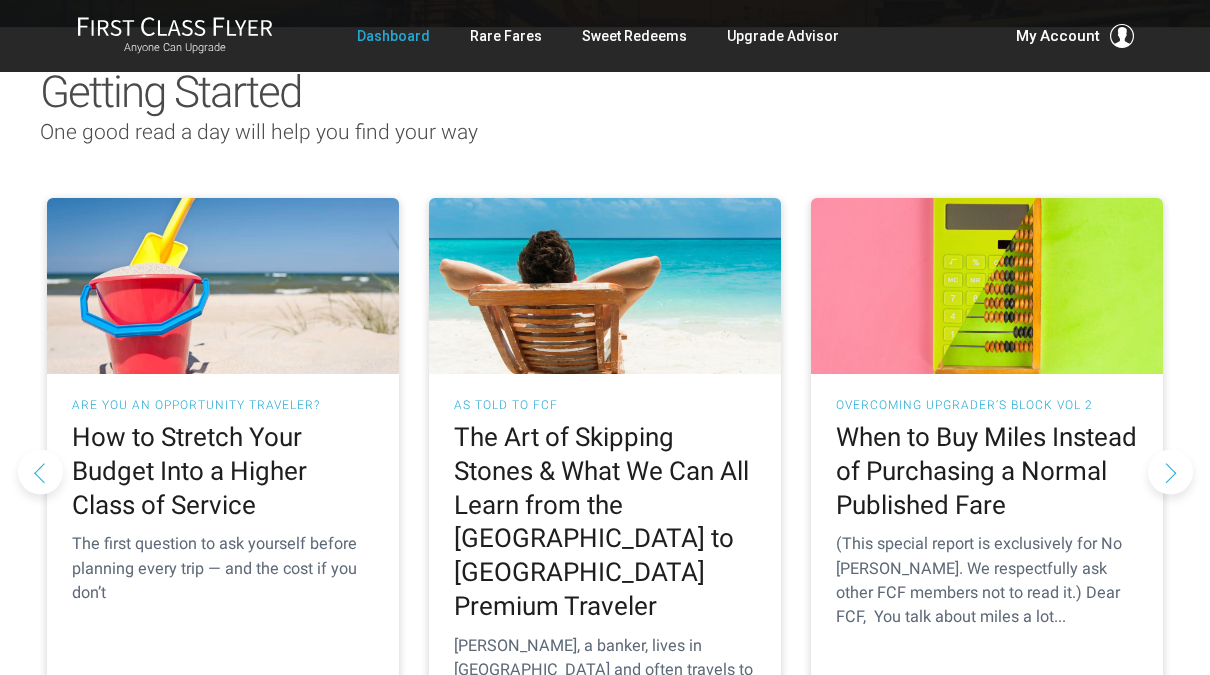 click at bounding box center [1170, 471] 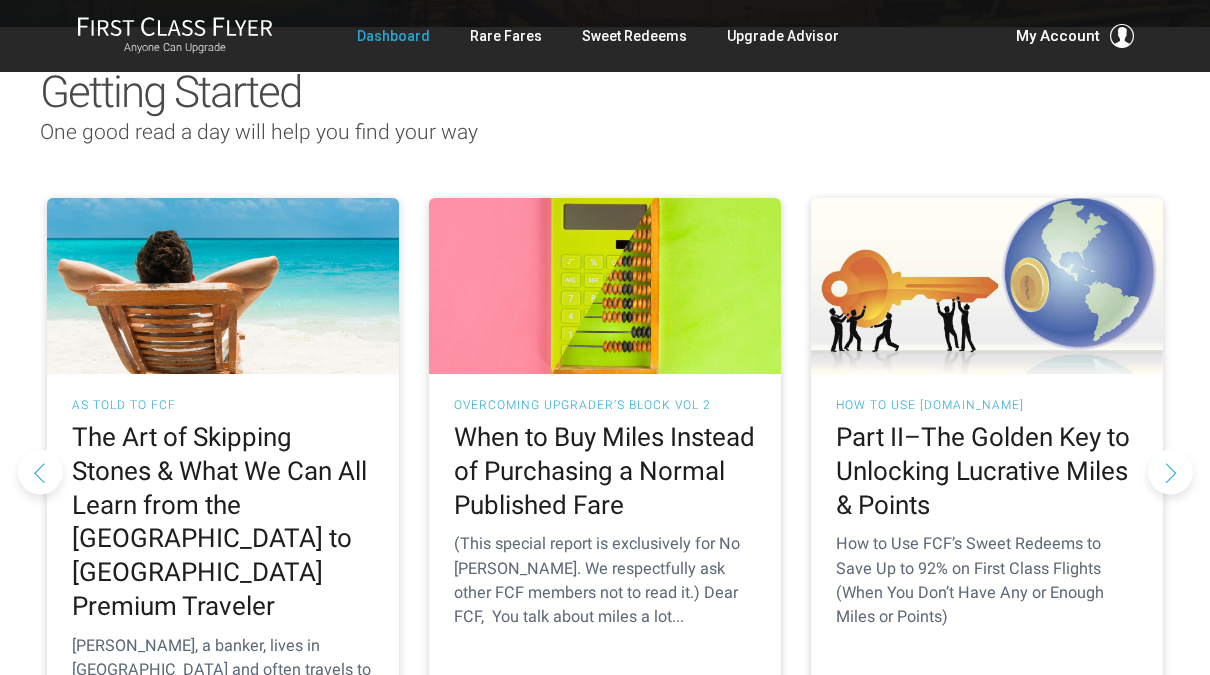 click at bounding box center (1170, 471) 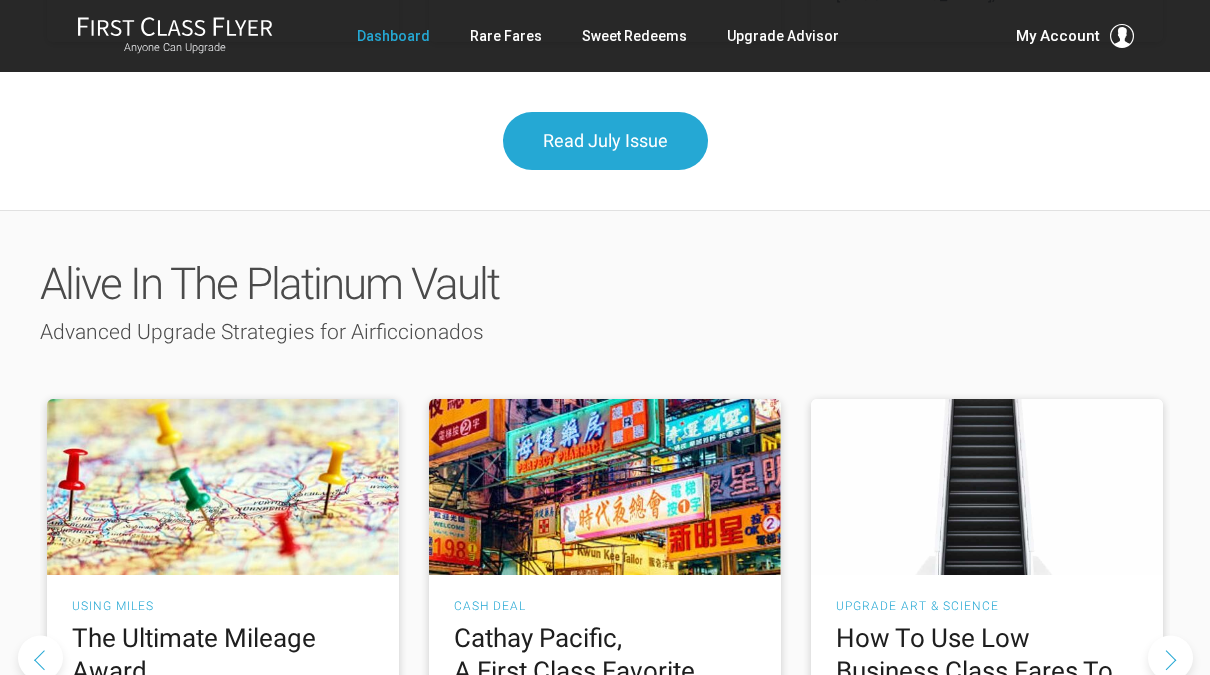 scroll, scrollTop: 3365, scrollLeft: 0, axis: vertical 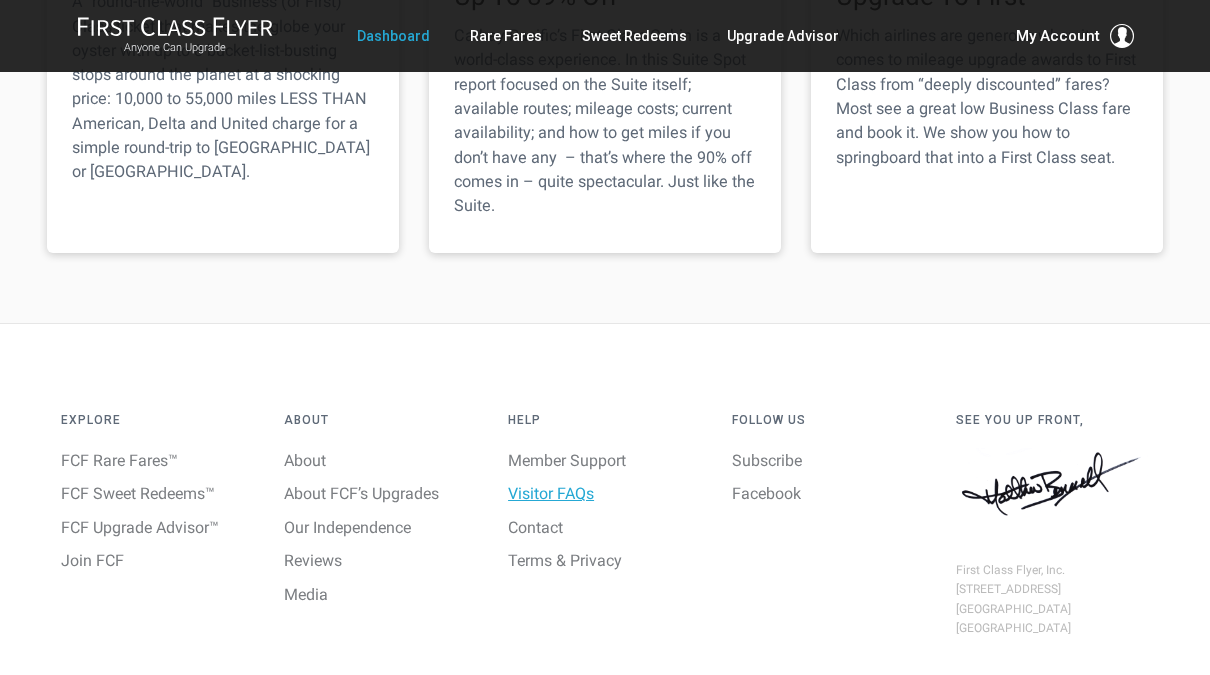 click on "Visitor FAQs" at bounding box center [551, 493] 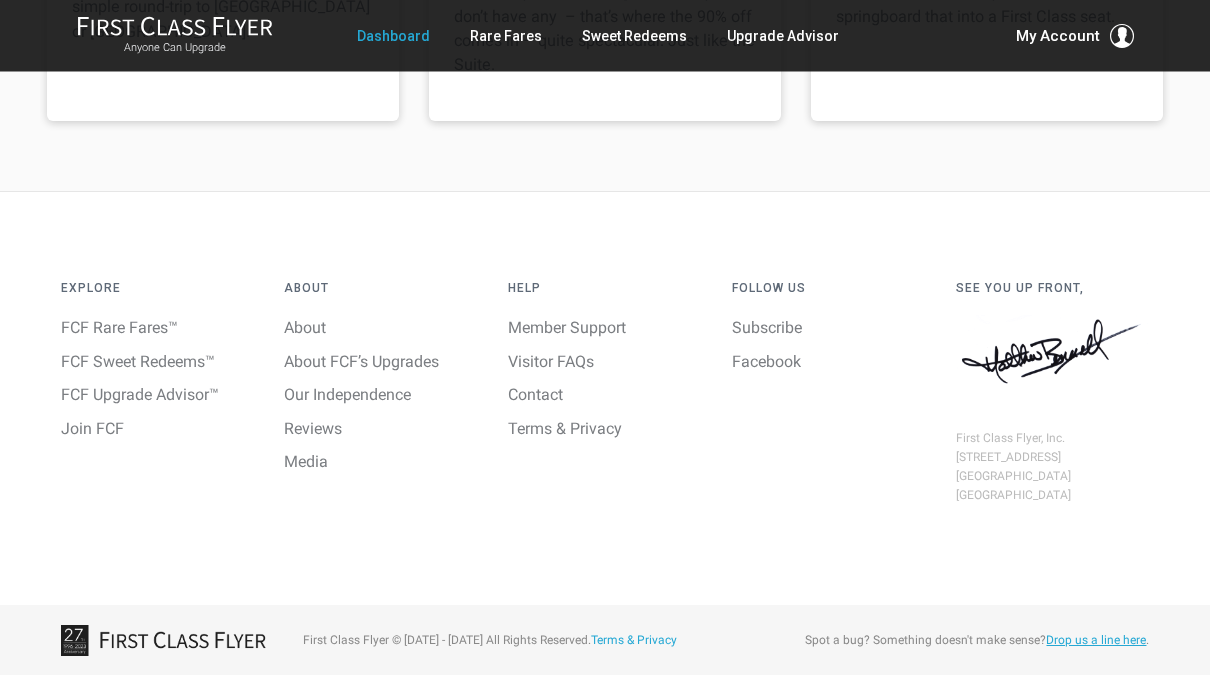 scroll, scrollTop: 3332, scrollLeft: 0, axis: vertical 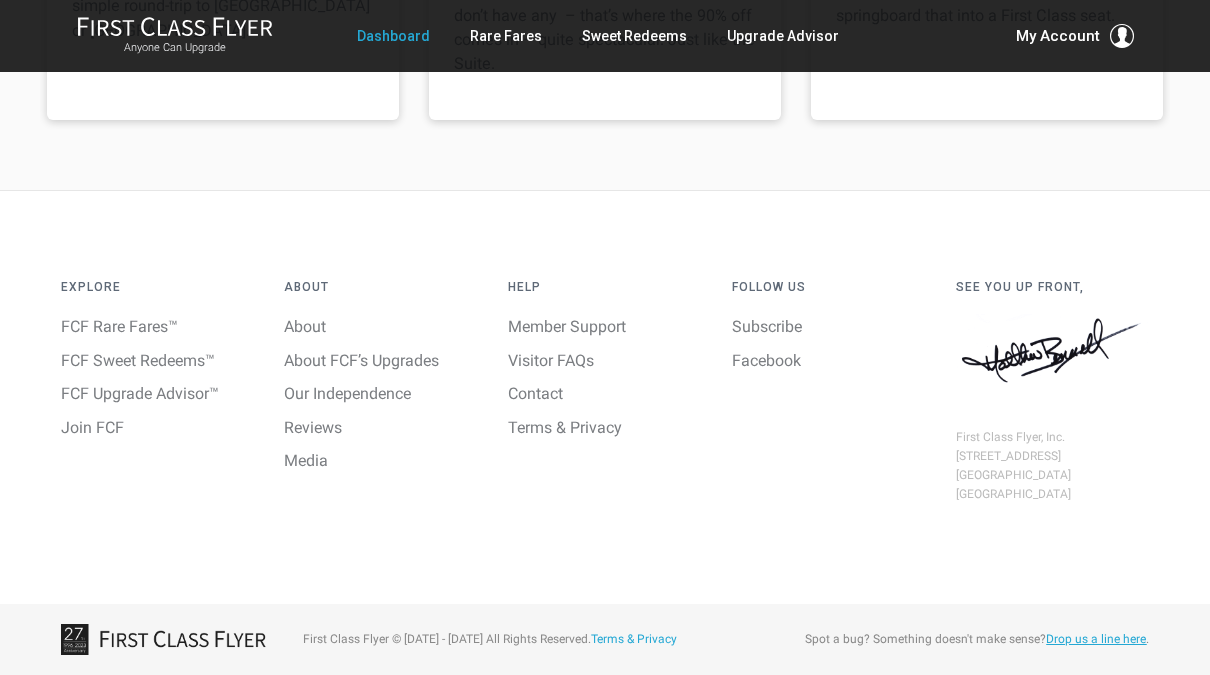 click on "Drop us a line here" at bounding box center (1096, 639) 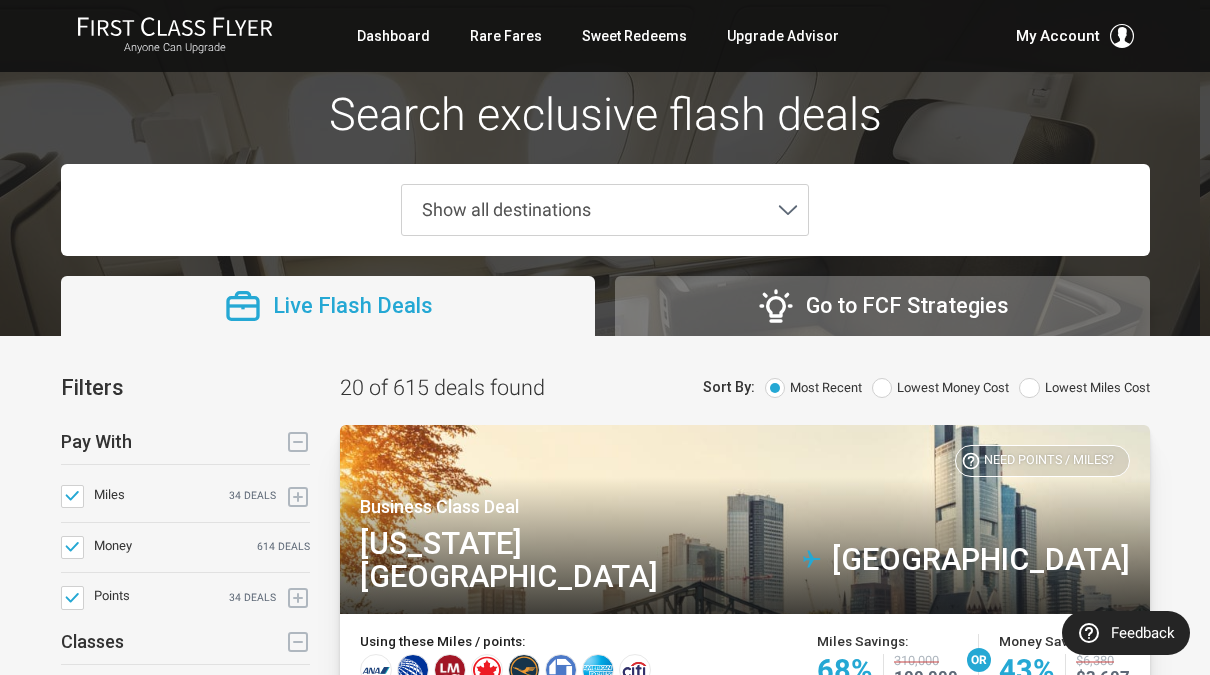 scroll, scrollTop: 0, scrollLeft: 0, axis: both 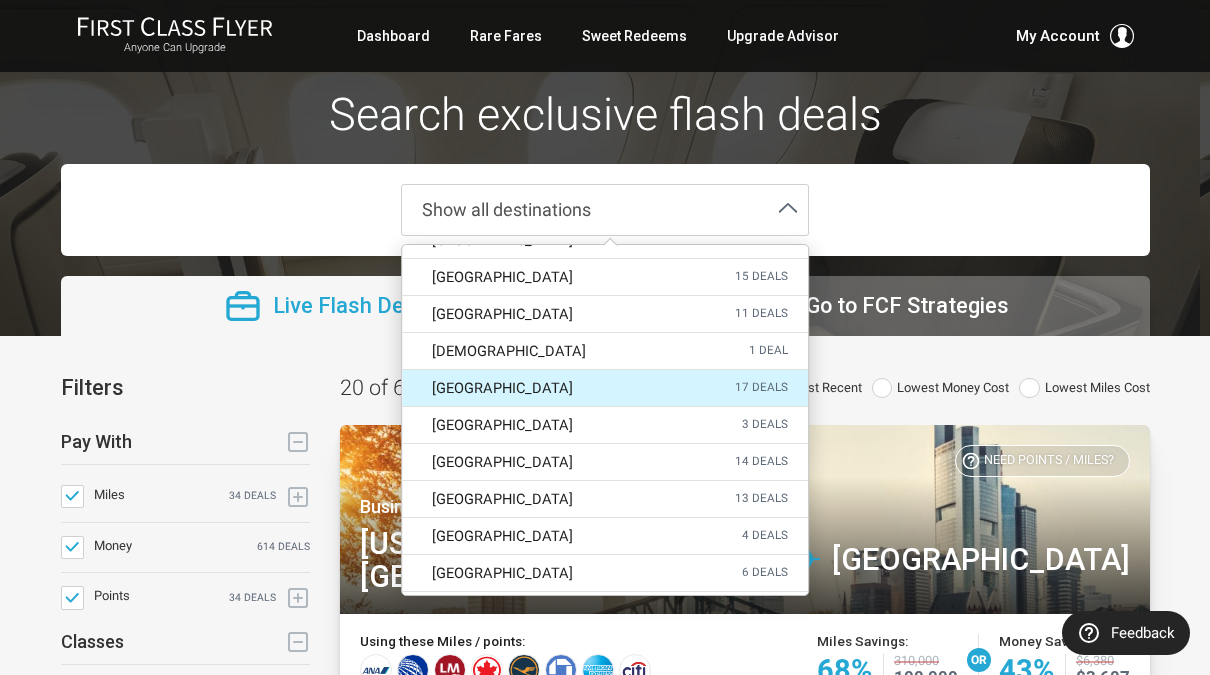 click on "[GEOGRAPHIC_DATA]   17 deals" at bounding box center (605, 388) 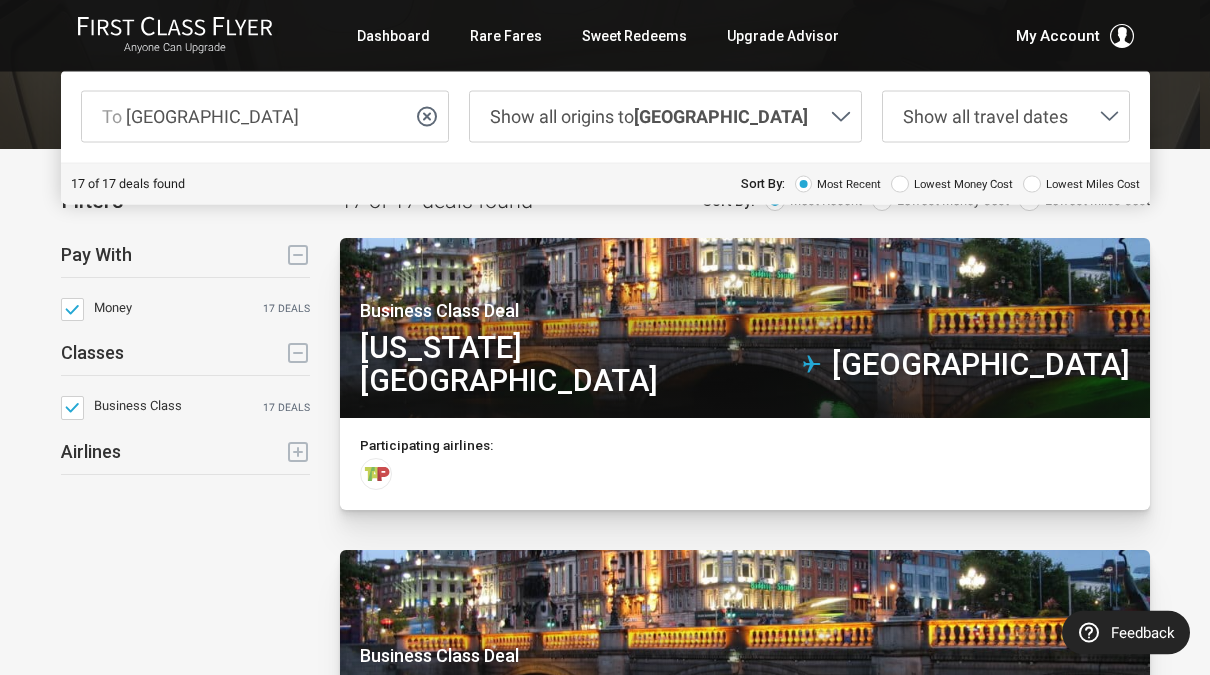 scroll, scrollTop: 178, scrollLeft: 0, axis: vertical 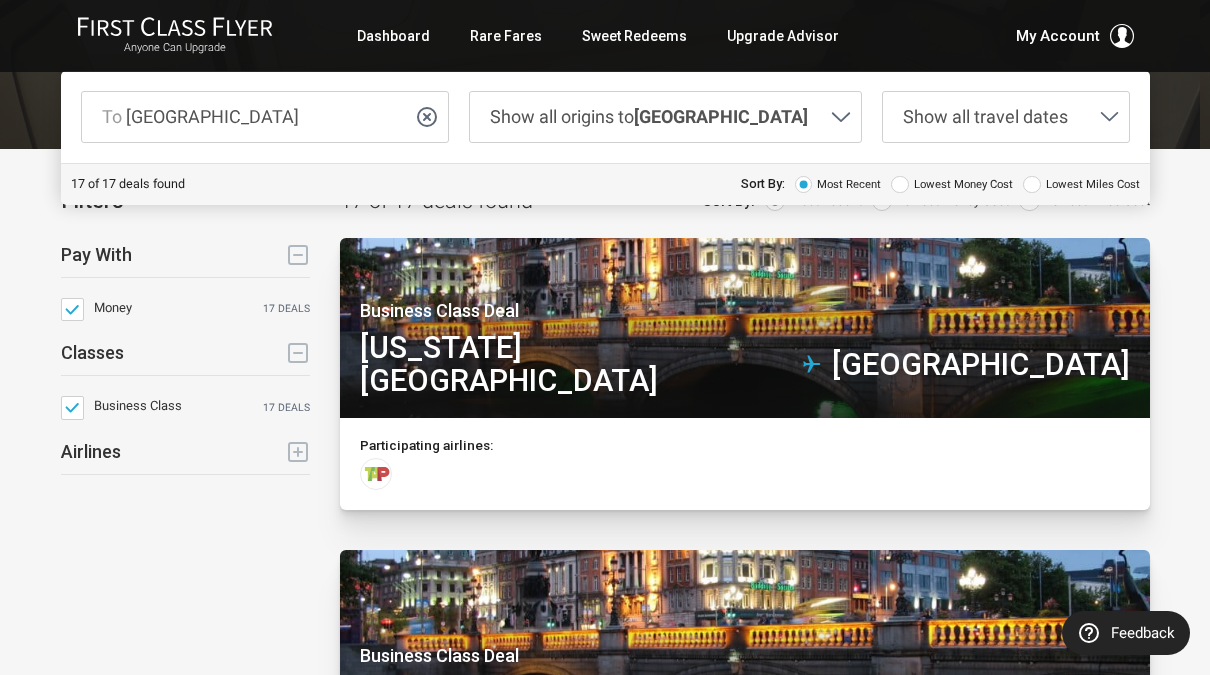 click 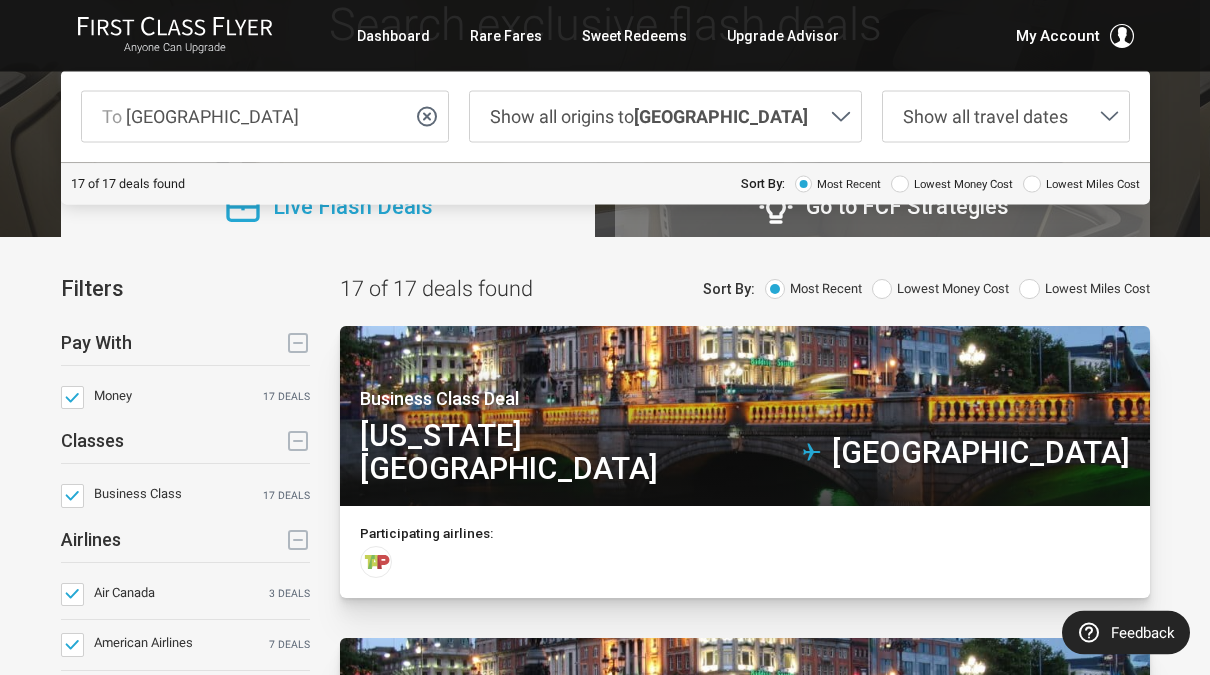 scroll, scrollTop: 0, scrollLeft: 0, axis: both 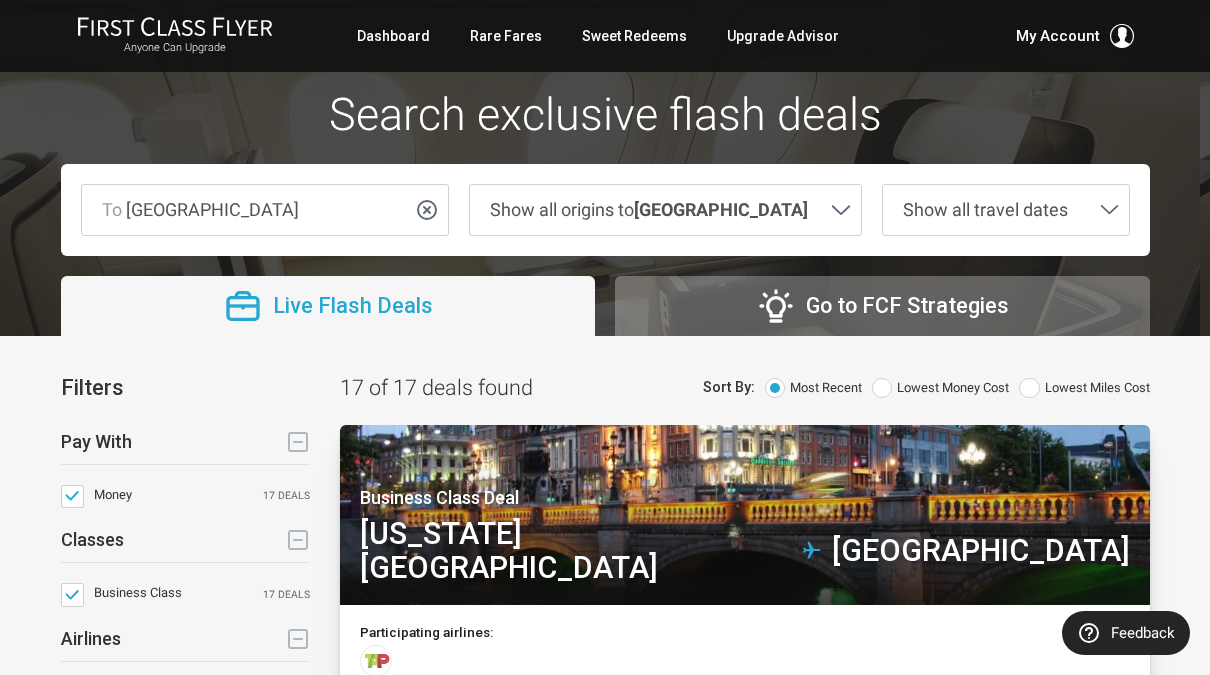 click at bounding box center [882, 388] 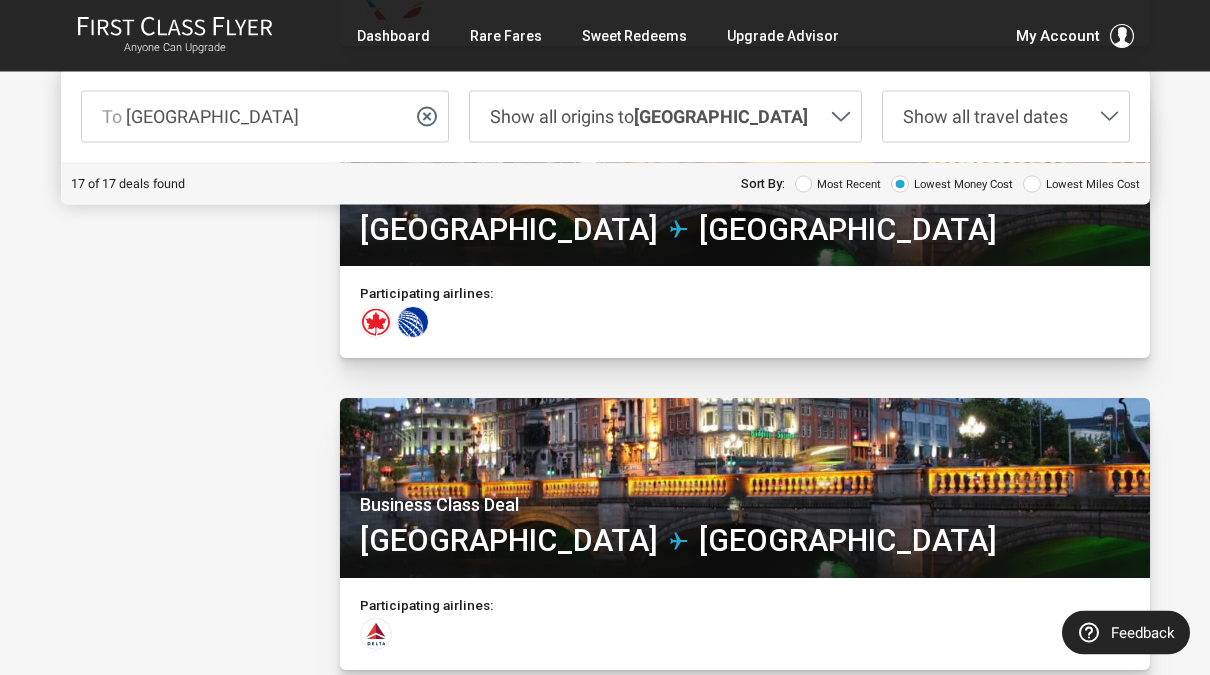 scroll, scrollTop: 1890, scrollLeft: 0, axis: vertical 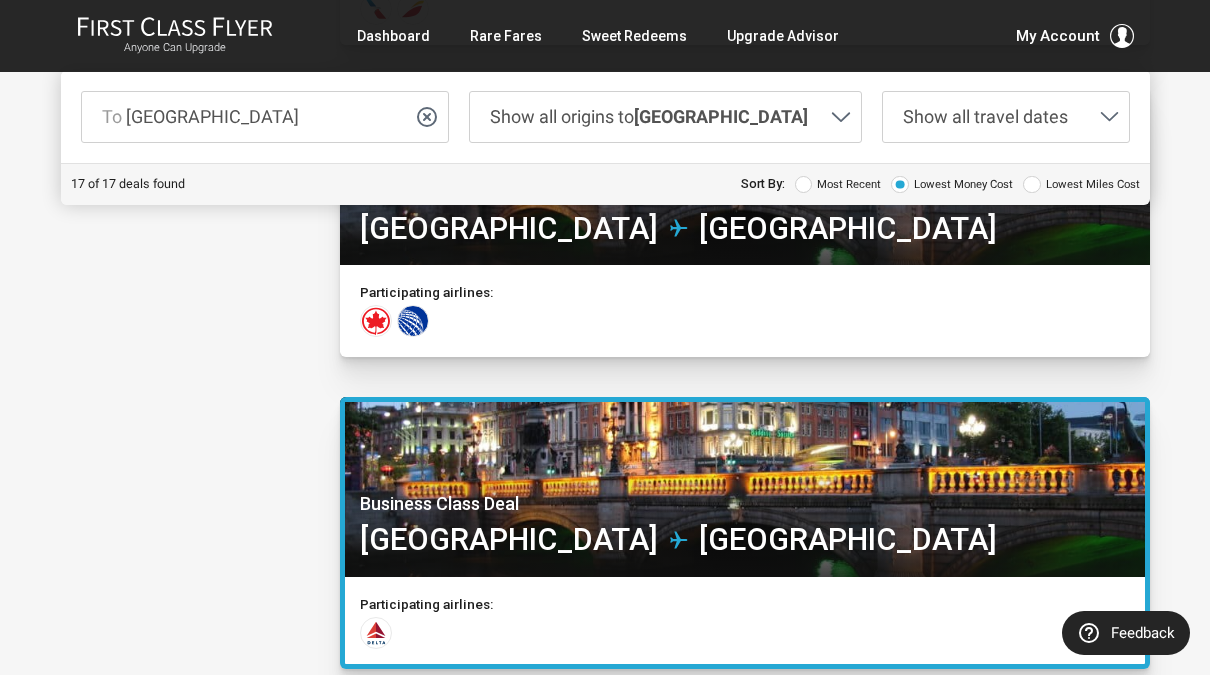 click at bounding box center [744, 489] 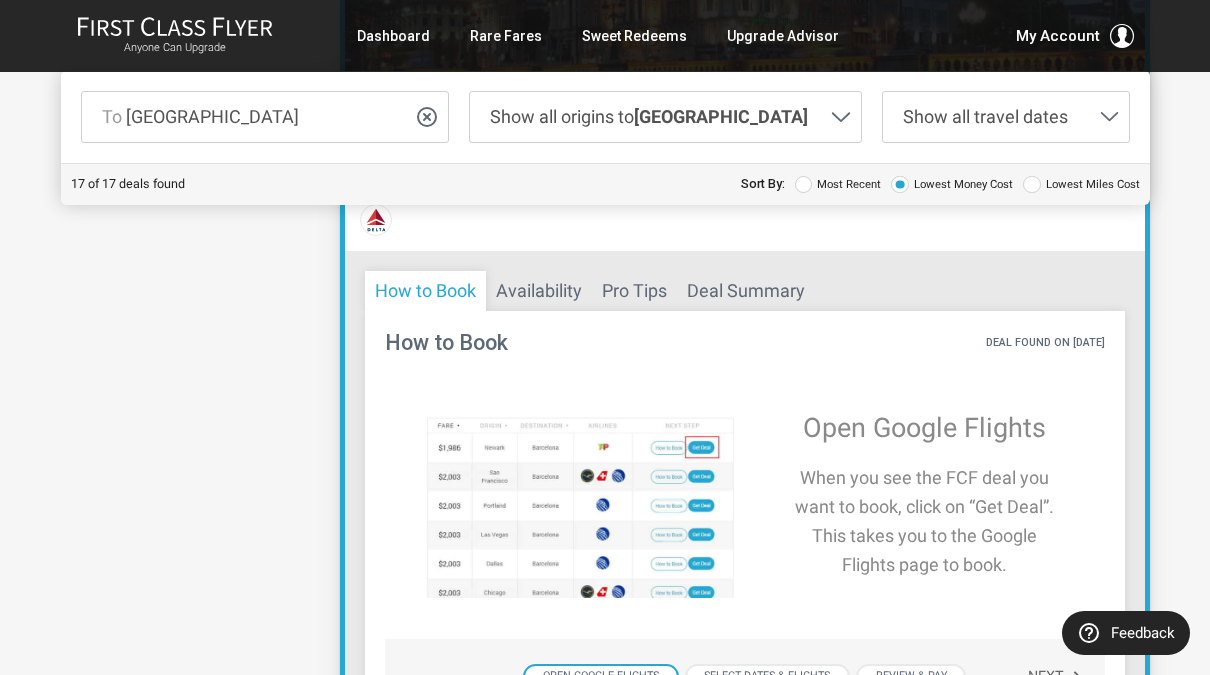 scroll, scrollTop: 2301, scrollLeft: 0, axis: vertical 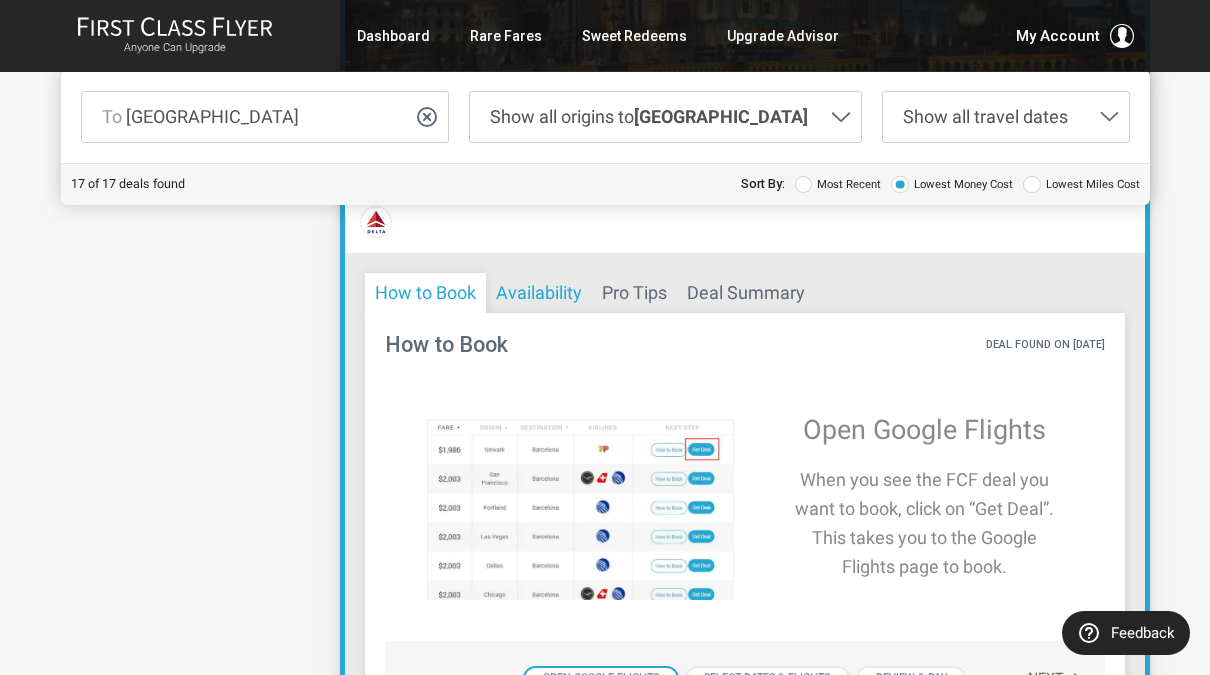 click on "Availability" at bounding box center [539, 293] 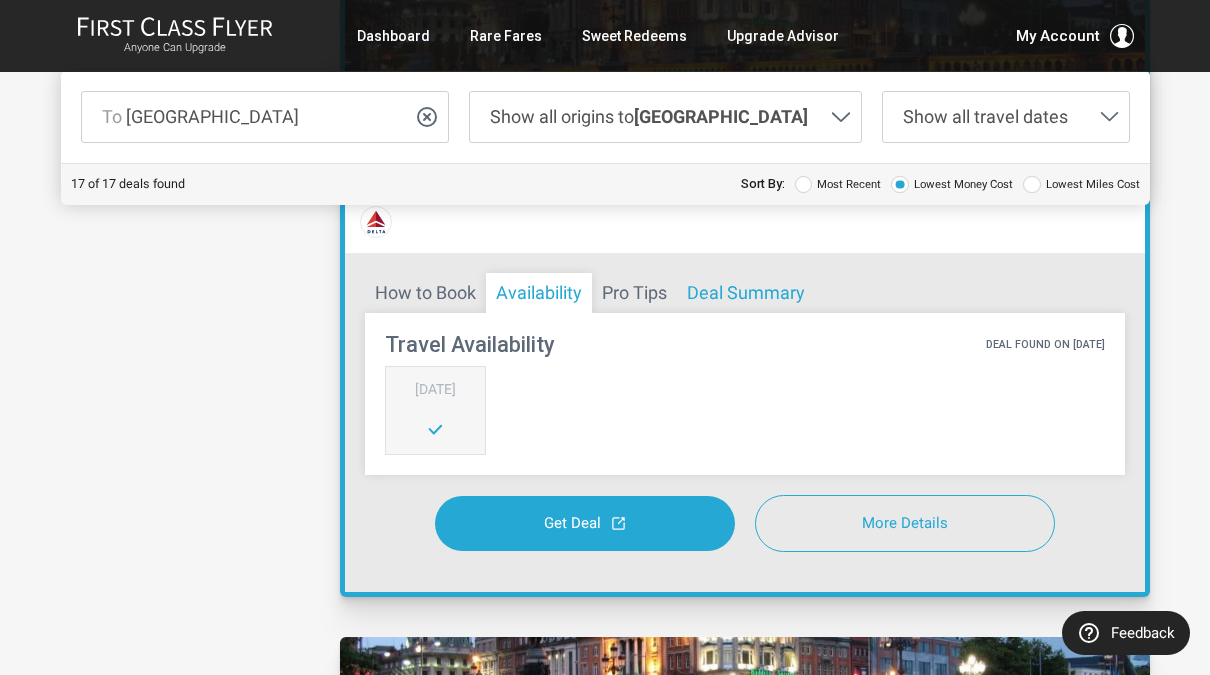 click on "Deal Summary" at bounding box center (746, 293) 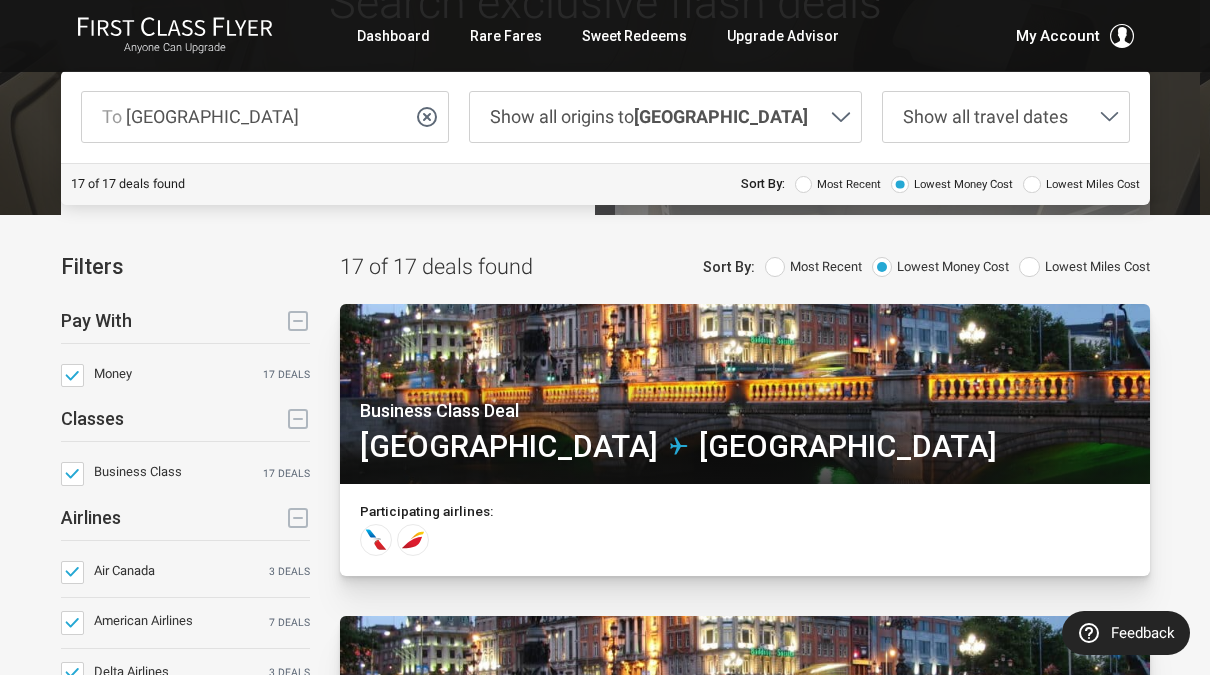 scroll, scrollTop: 0, scrollLeft: 0, axis: both 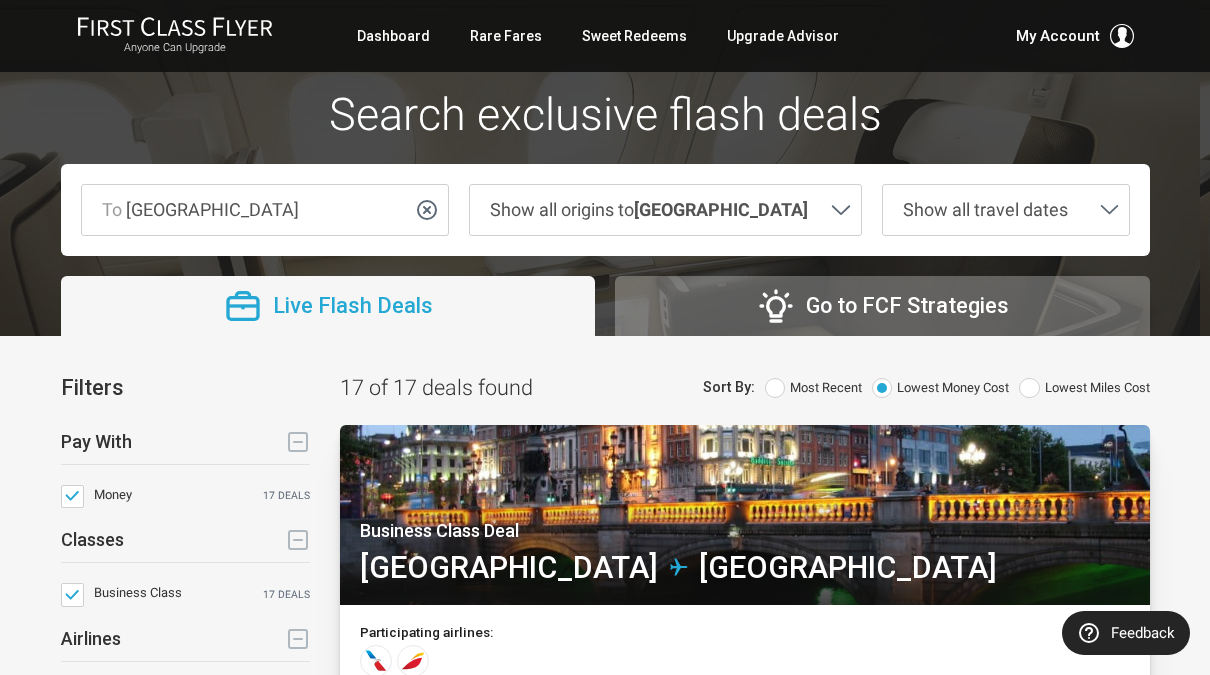 click 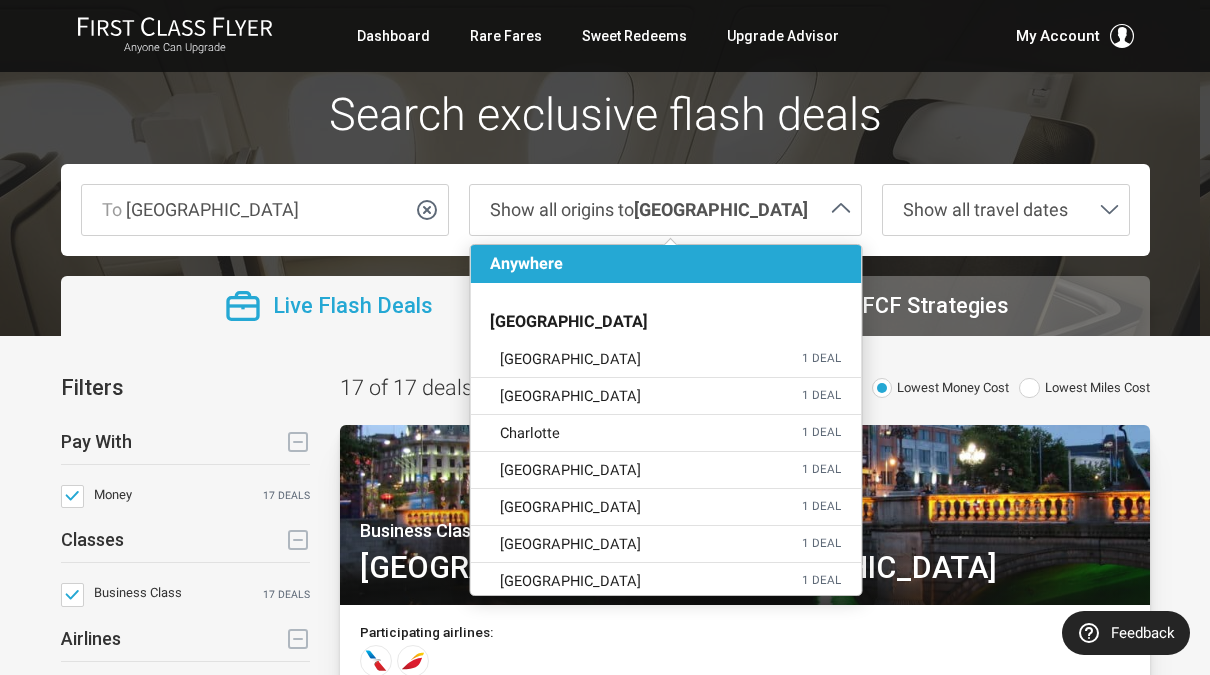scroll, scrollTop: 0, scrollLeft: 0, axis: both 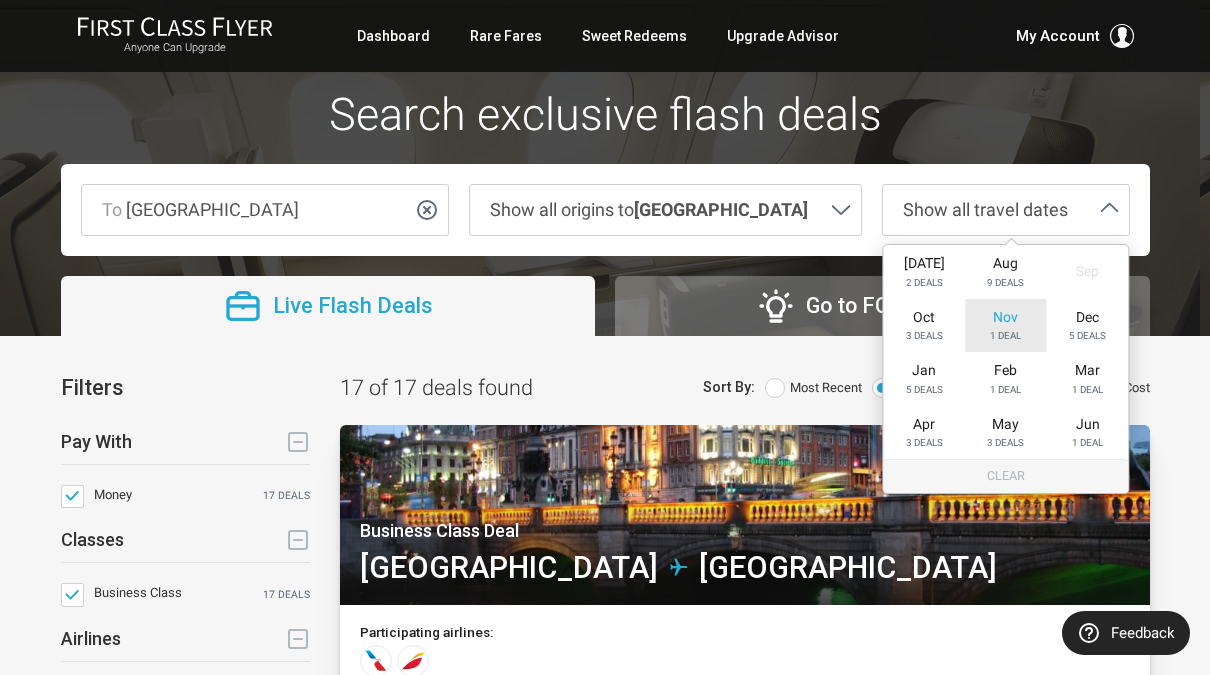 click on "[DATE] deal" at bounding box center (1006, 326) 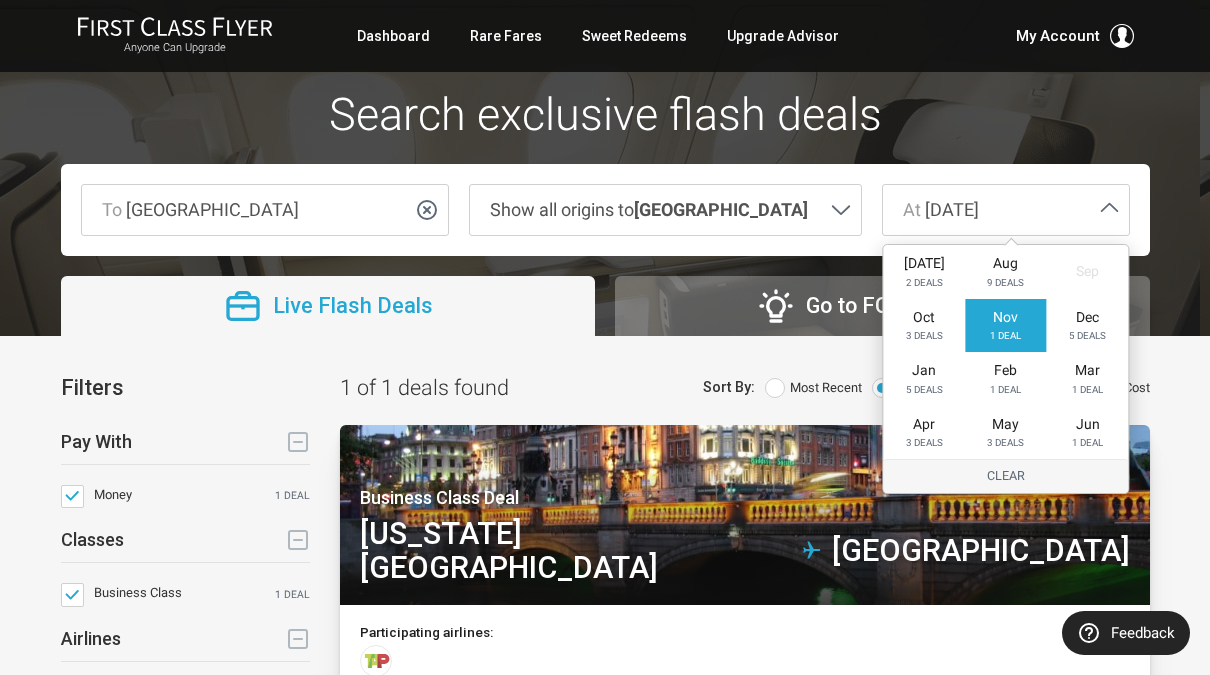 click on "Search exclusive flash deals" at bounding box center (605, 117) 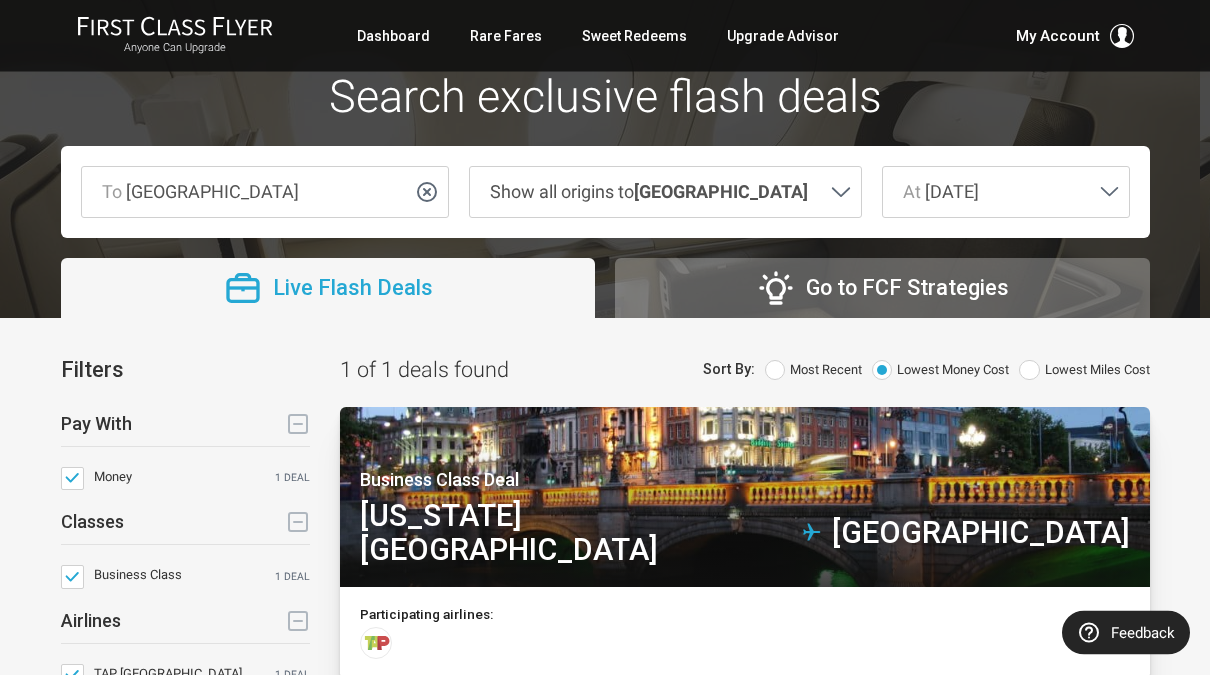 scroll, scrollTop: 18, scrollLeft: 0, axis: vertical 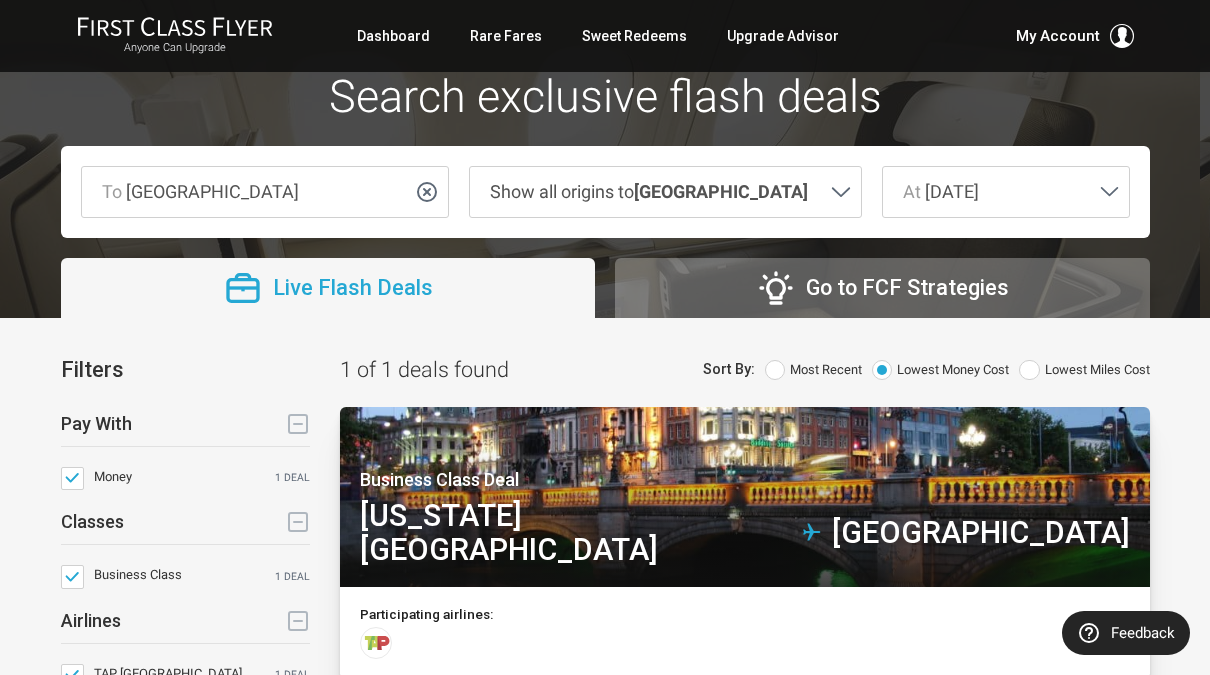 click at bounding box center [1029, 370] 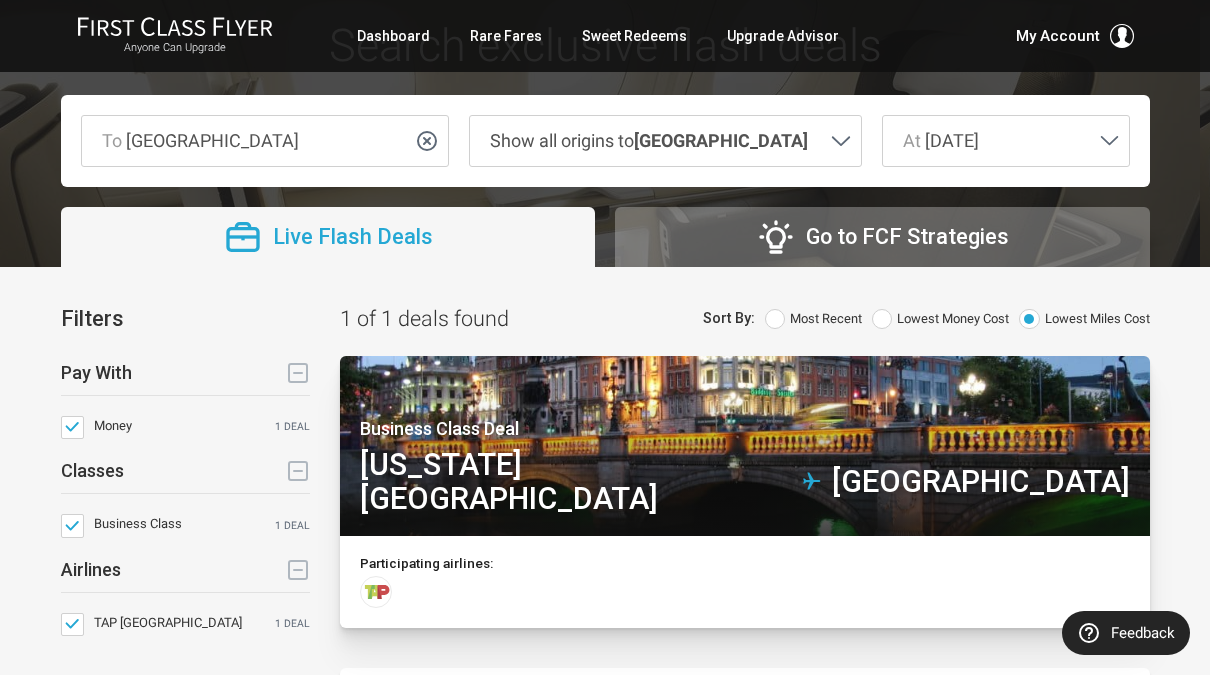 scroll, scrollTop: 0, scrollLeft: 0, axis: both 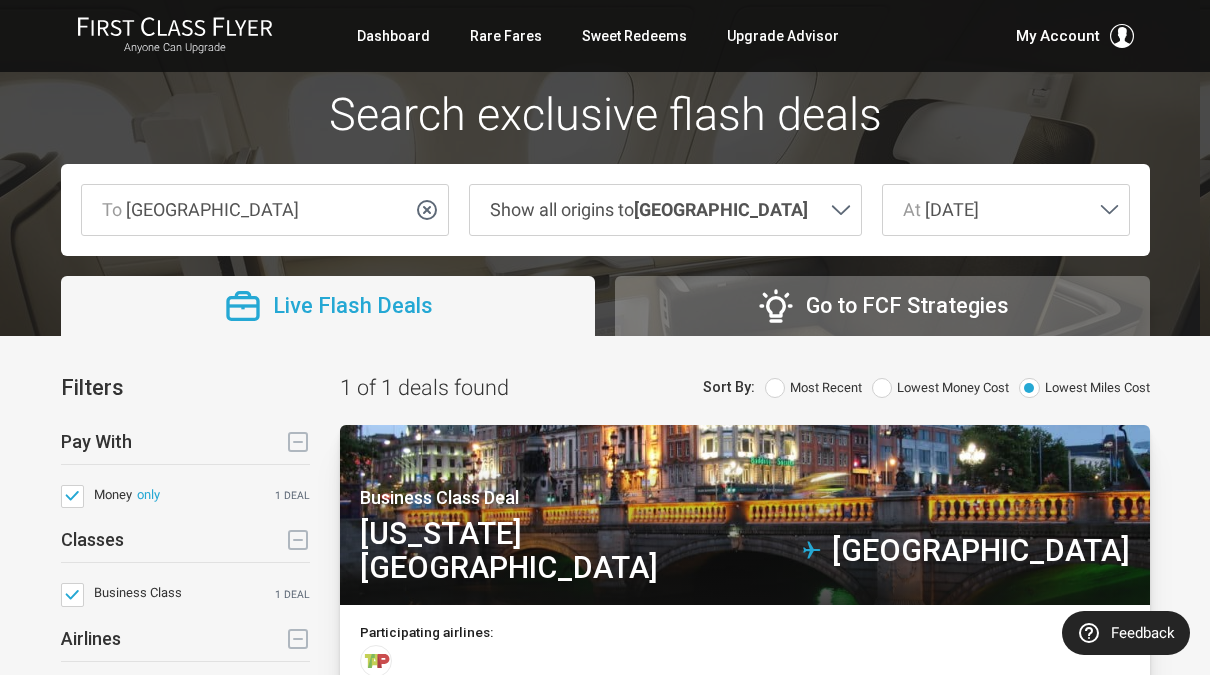 click at bounding box center (72, 496) 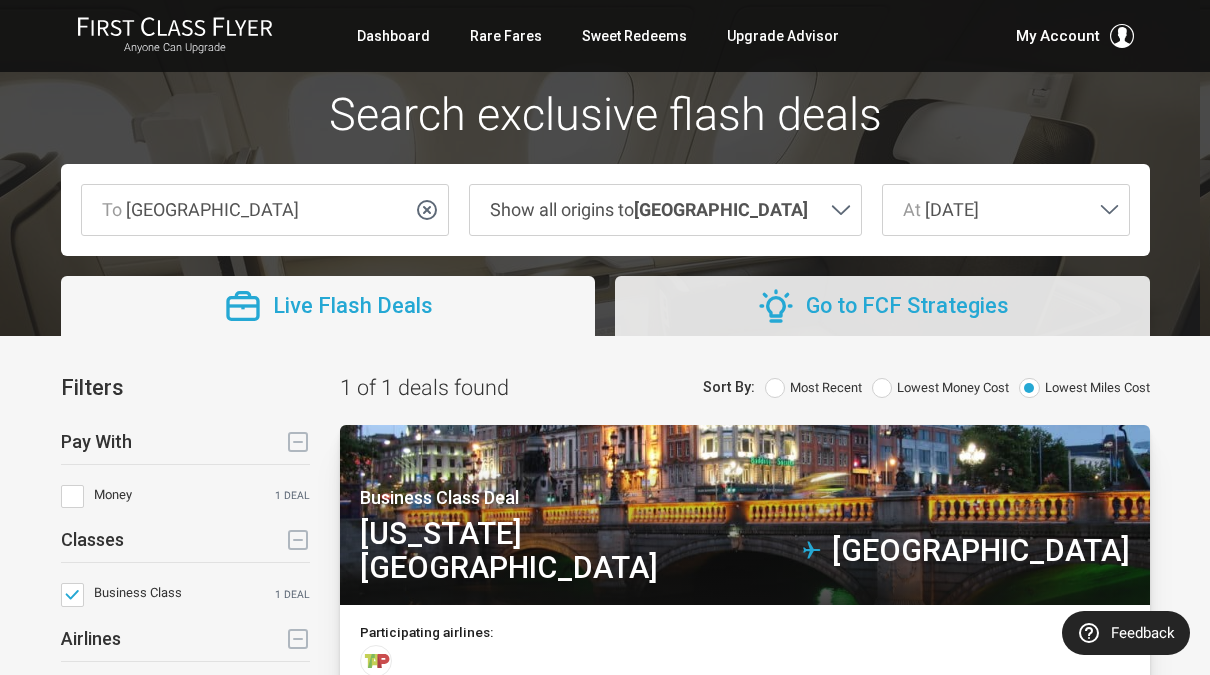 click on "Go to FCF Strategies" at bounding box center [907, 306] 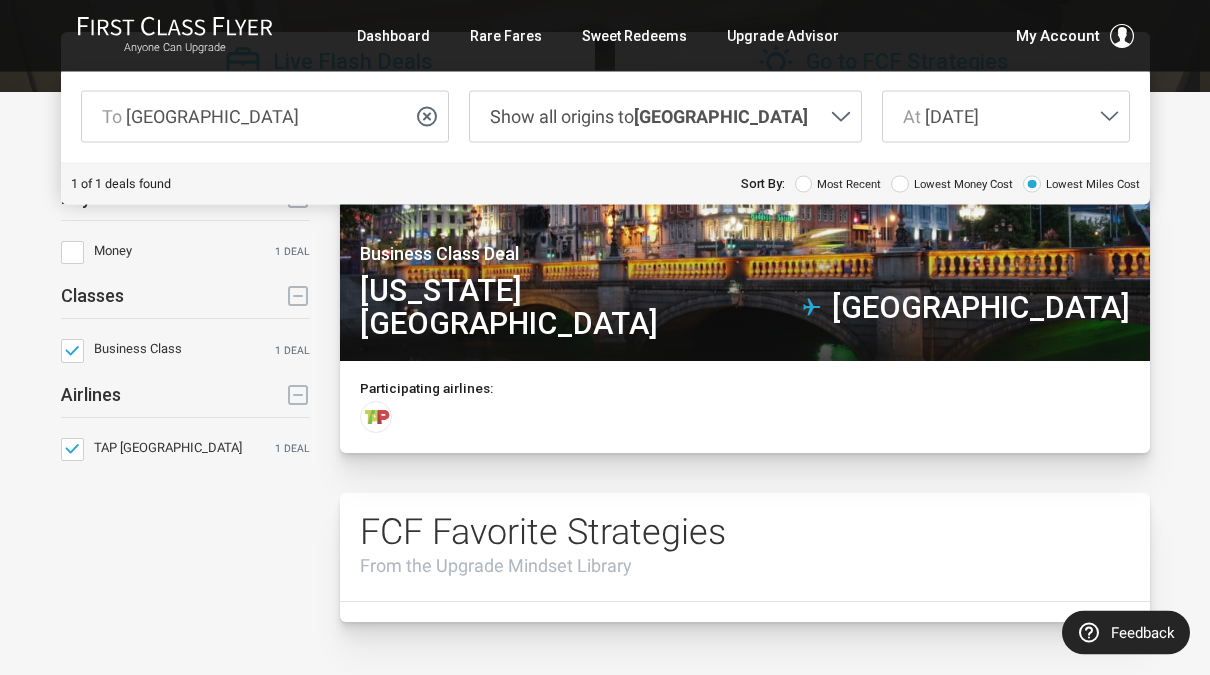 scroll, scrollTop: 0, scrollLeft: 0, axis: both 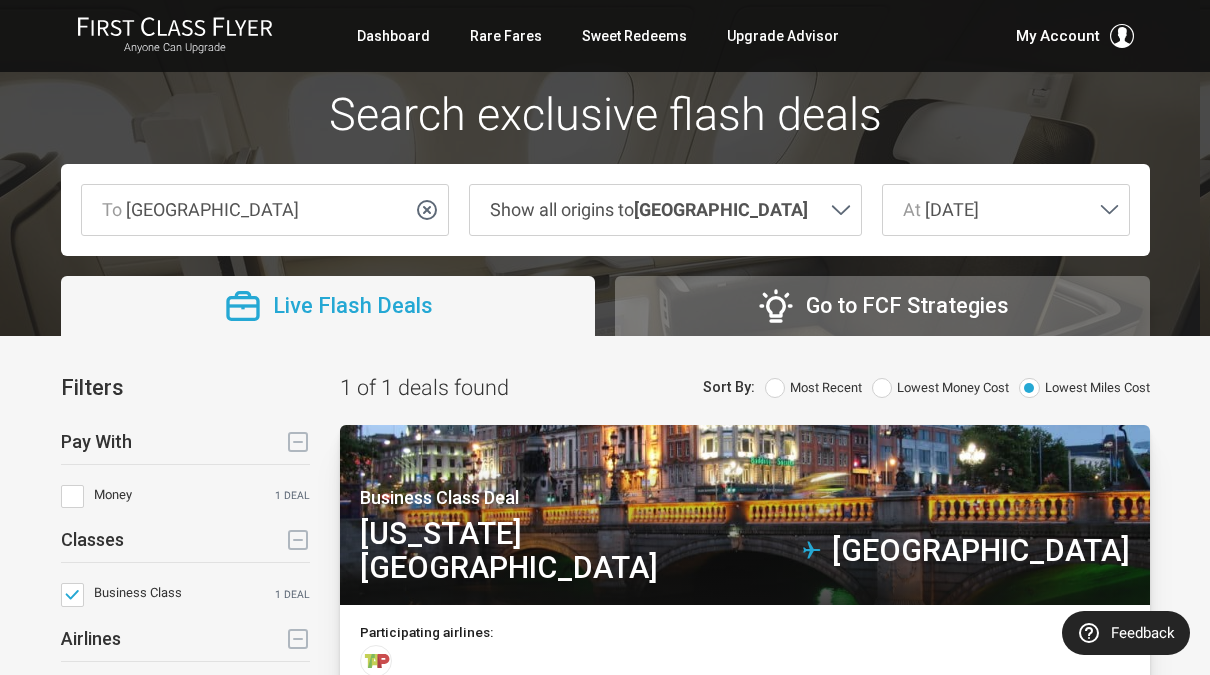click at bounding box center [775, 388] 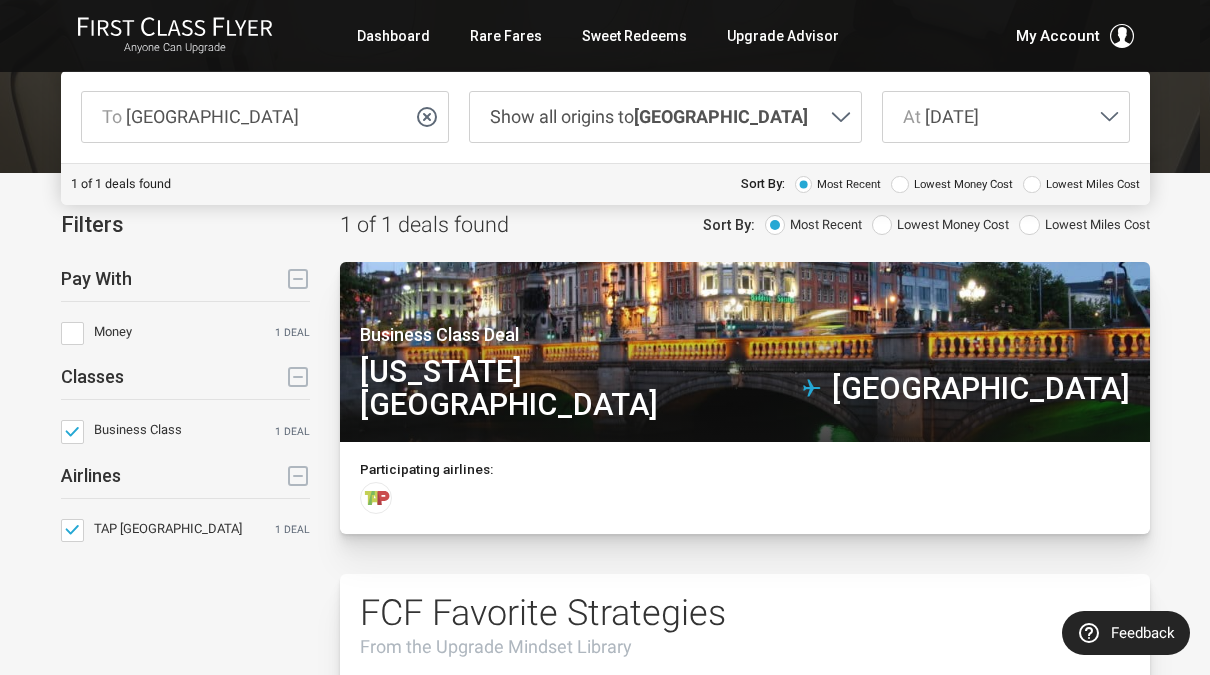 scroll, scrollTop: 112, scrollLeft: 0, axis: vertical 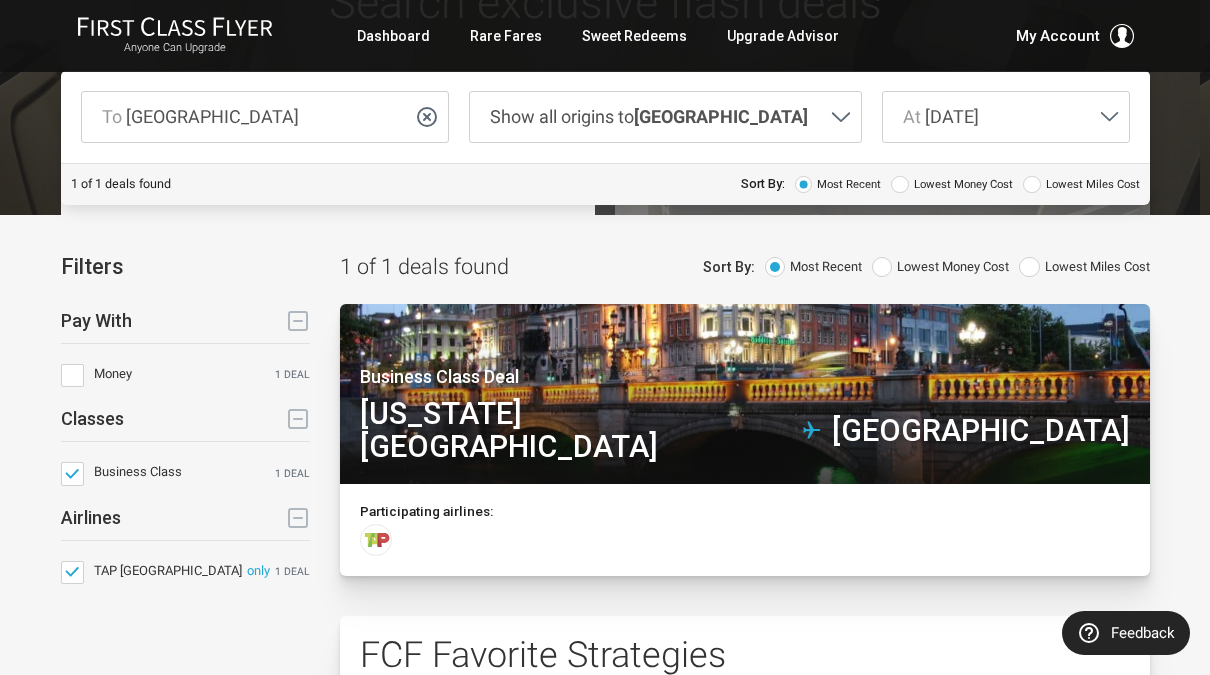 click at bounding box center (72, 572) 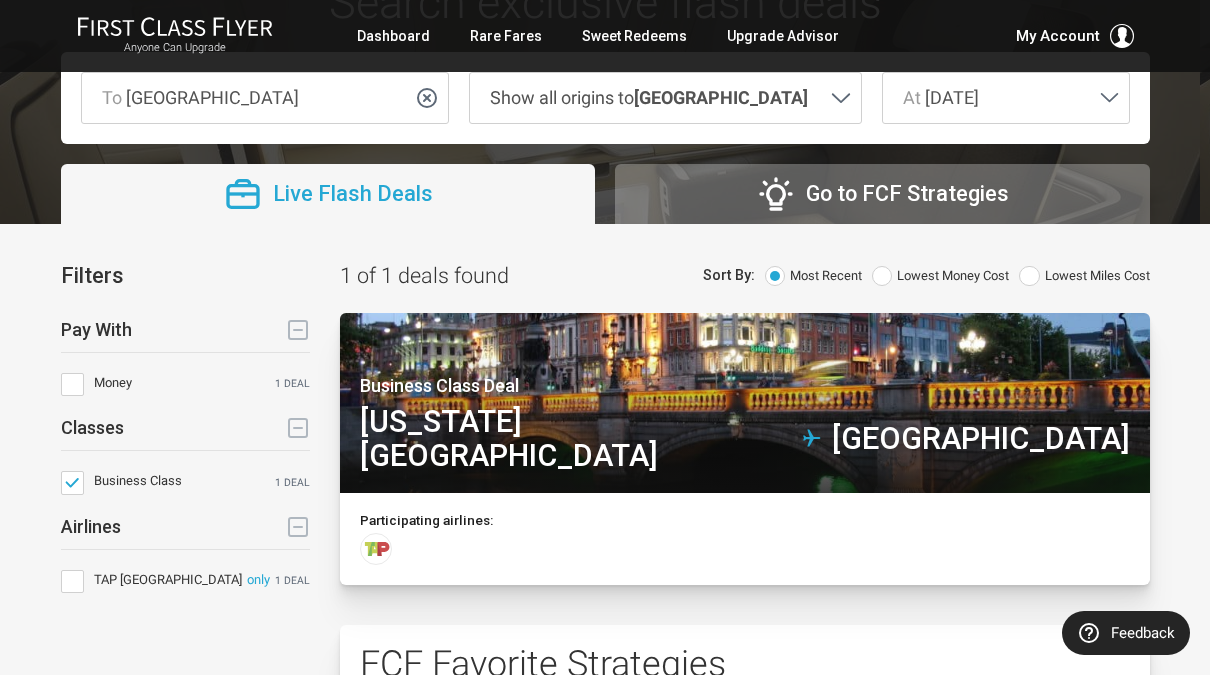 scroll, scrollTop: 0, scrollLeft: 0, axis: both 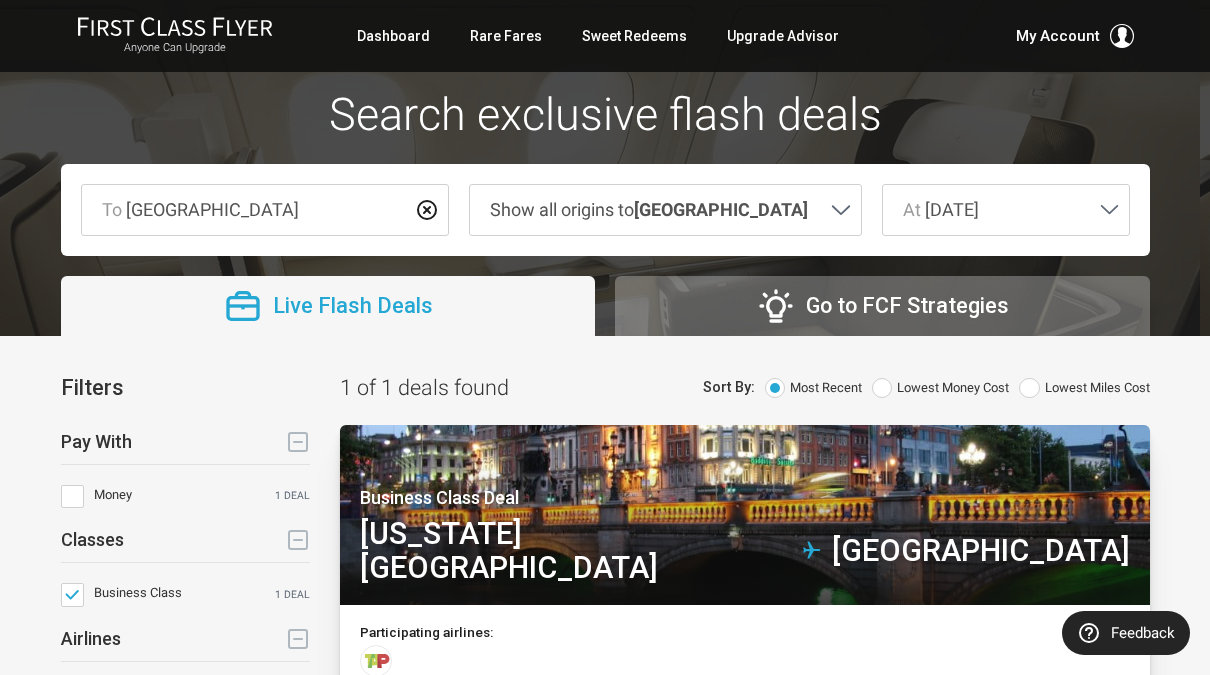 click 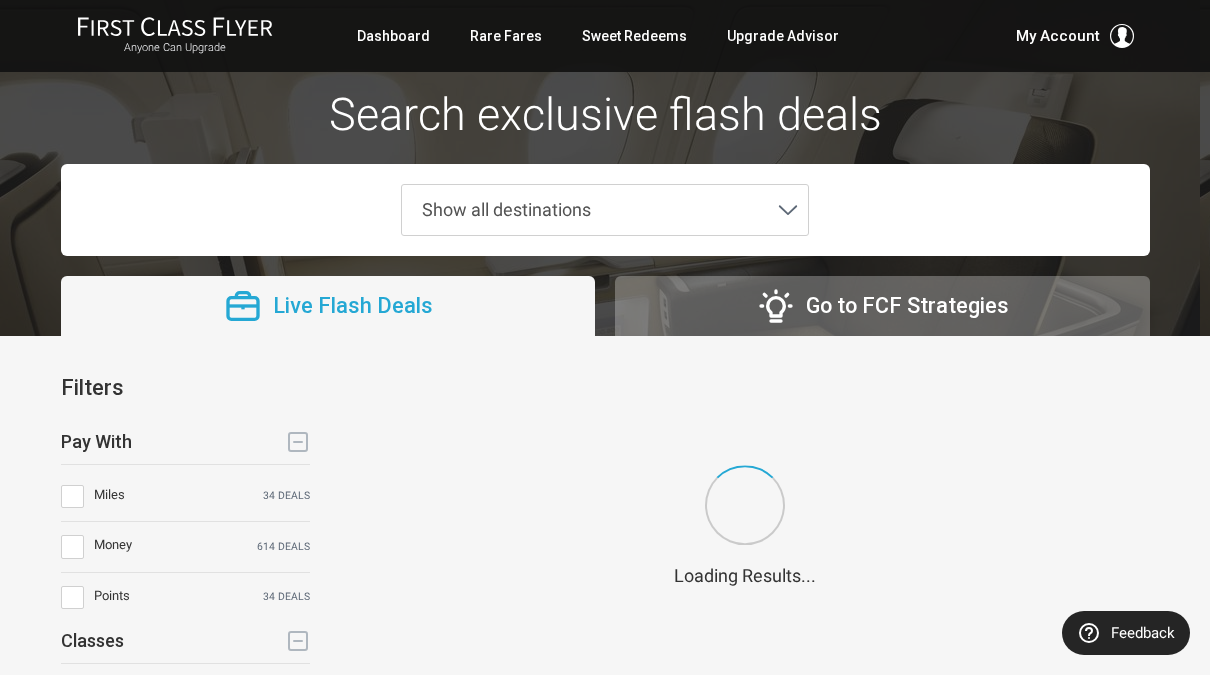 click on "Show all destinations" at bounding box center (589, 210) 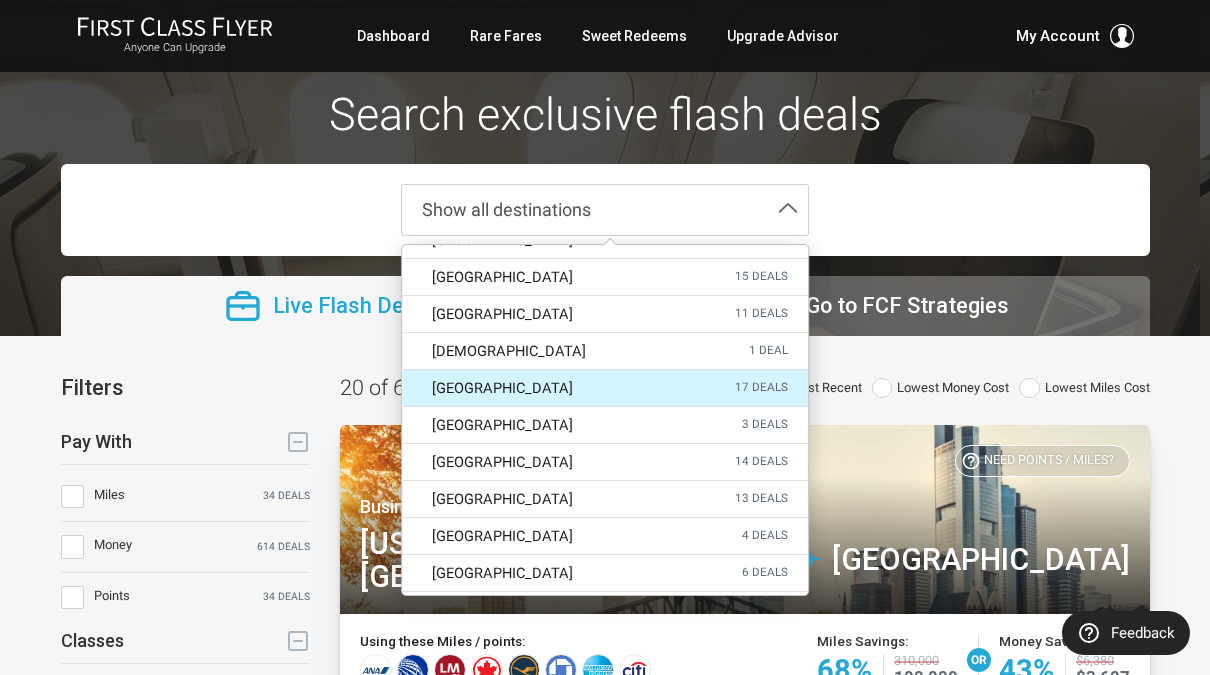 click on "[GEOGRAPHIC_DATA]   17 deals" at bounding box center (605, 388) 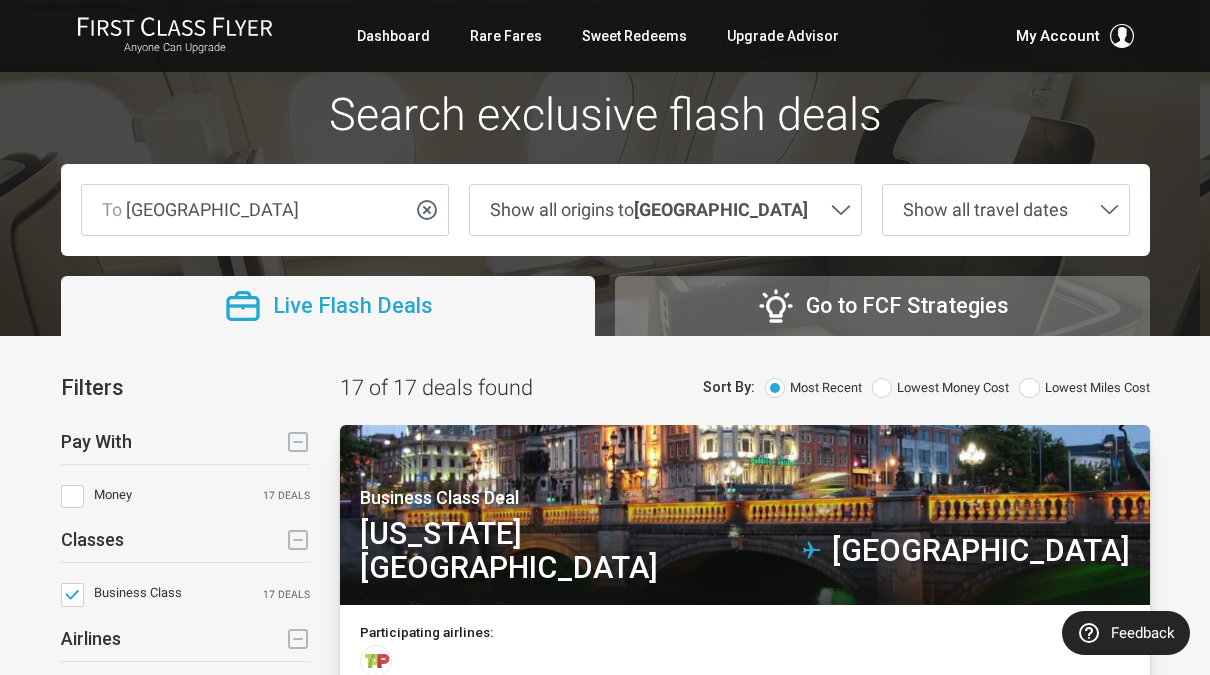 click on "Show all origins to  [GEOGRAPHIC_DATA]" at bounding box center (650, 210) 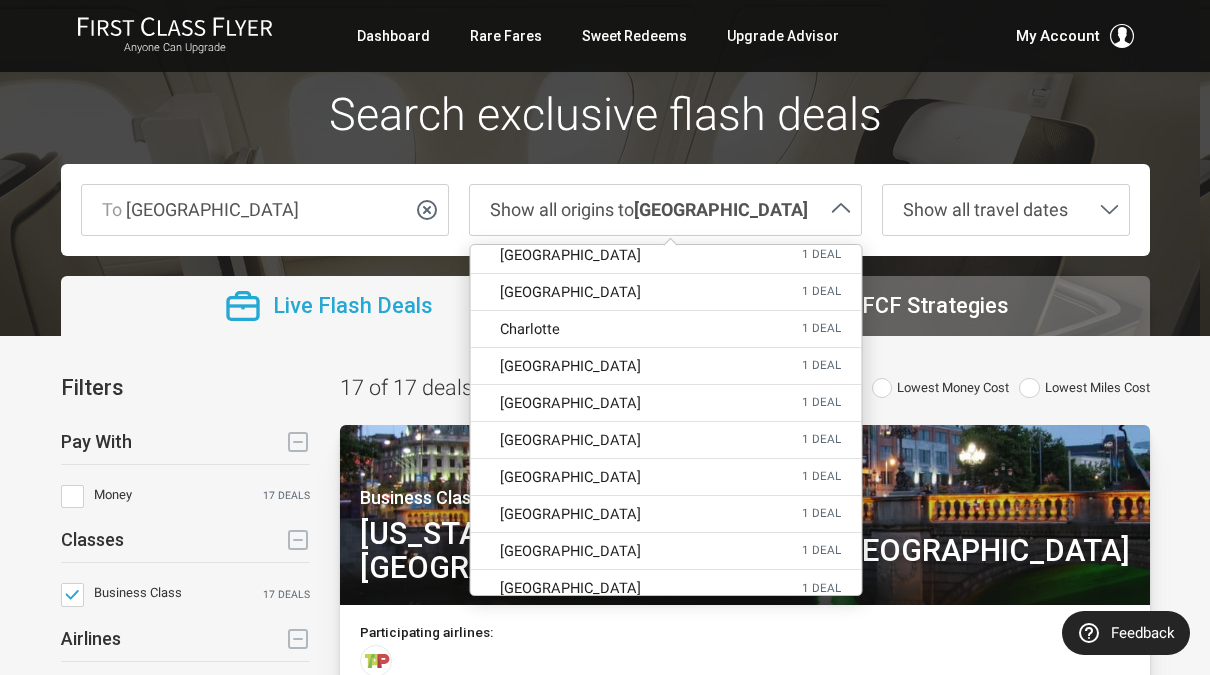 scroll, scrollTop: 114, scrollLeft: 0, axis: vertical 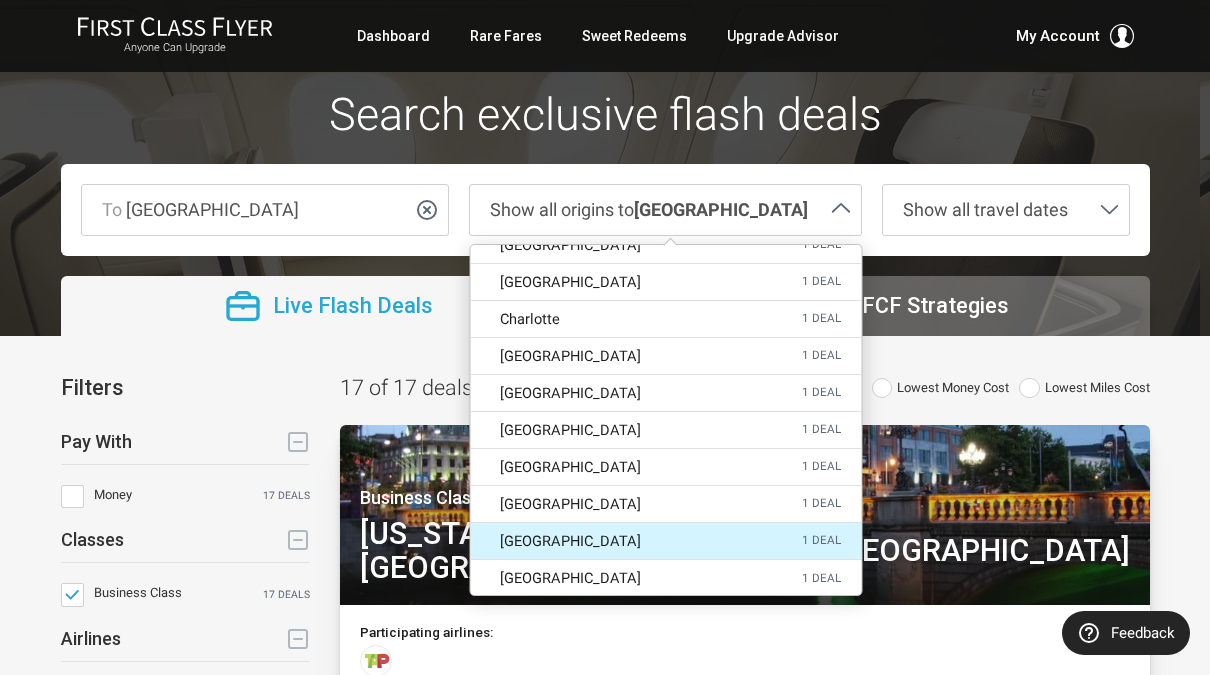 click on "Los Angeles   1 deal" at bounding box center [665, 541] 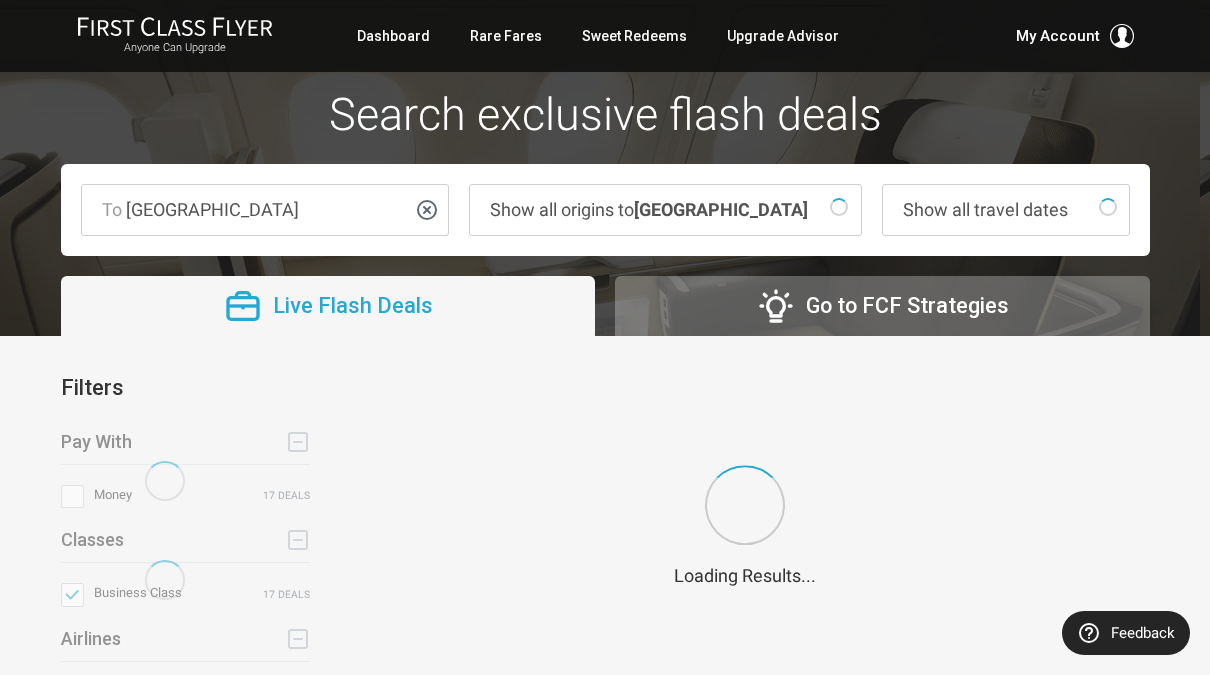 scroll, scrollTop: 21, scrollLeft: 0, axis: vertical 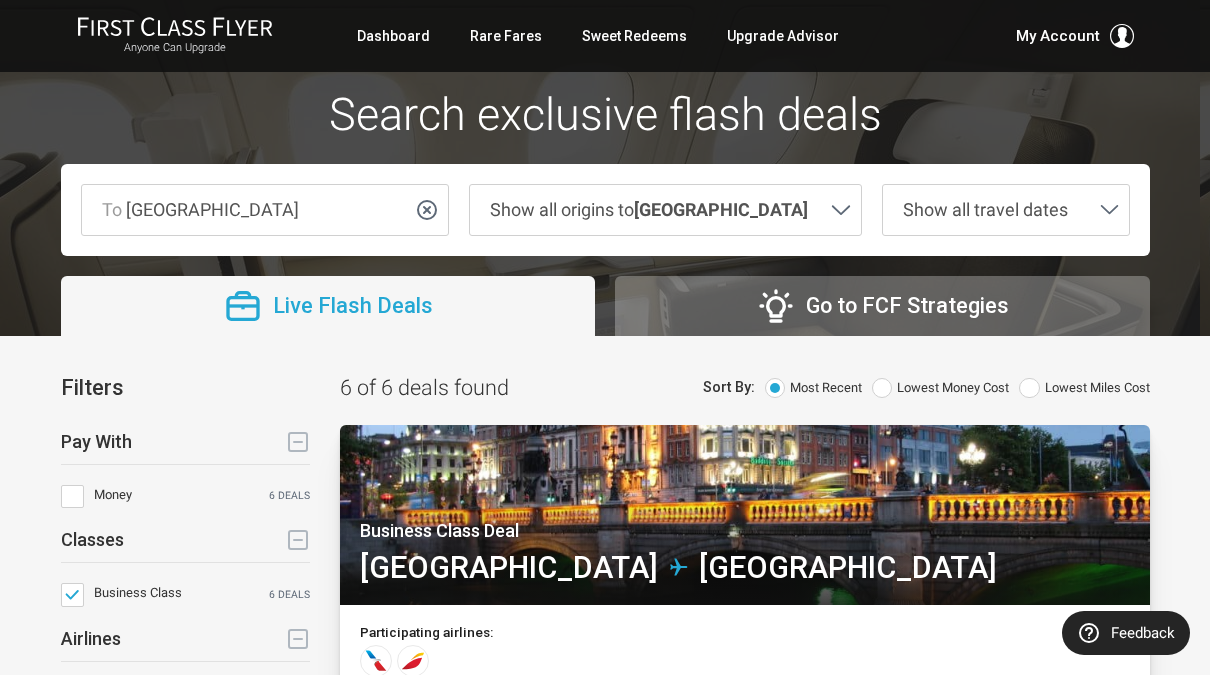 click on "To   [GEOGRAPHIC_DATA]" at bounding box center (249, 210) 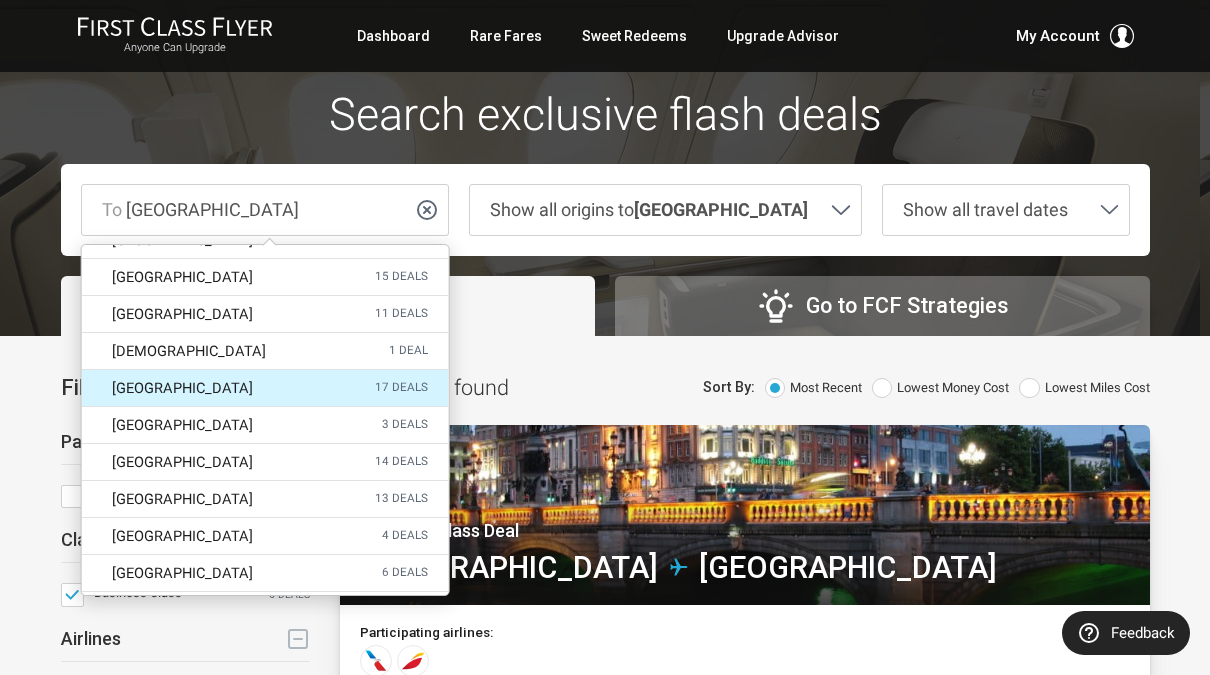 click on "[GEOGRAPHIC_DATA]   17 deals" at bounding box center (265, 388) 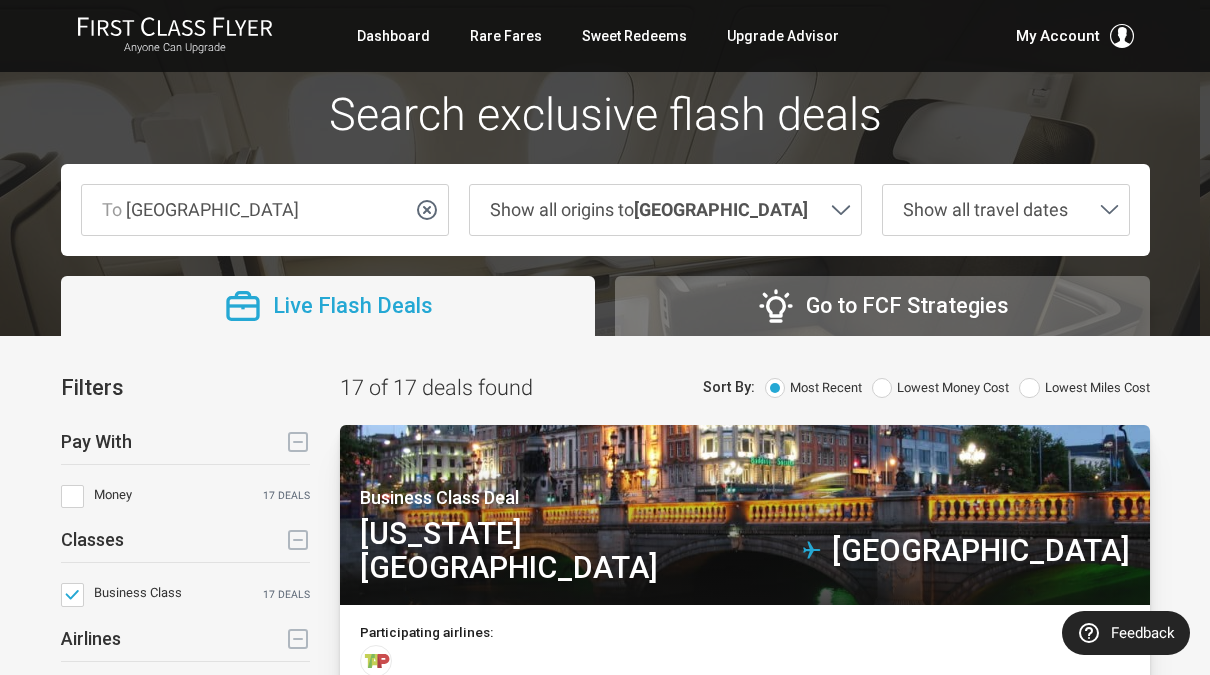 click 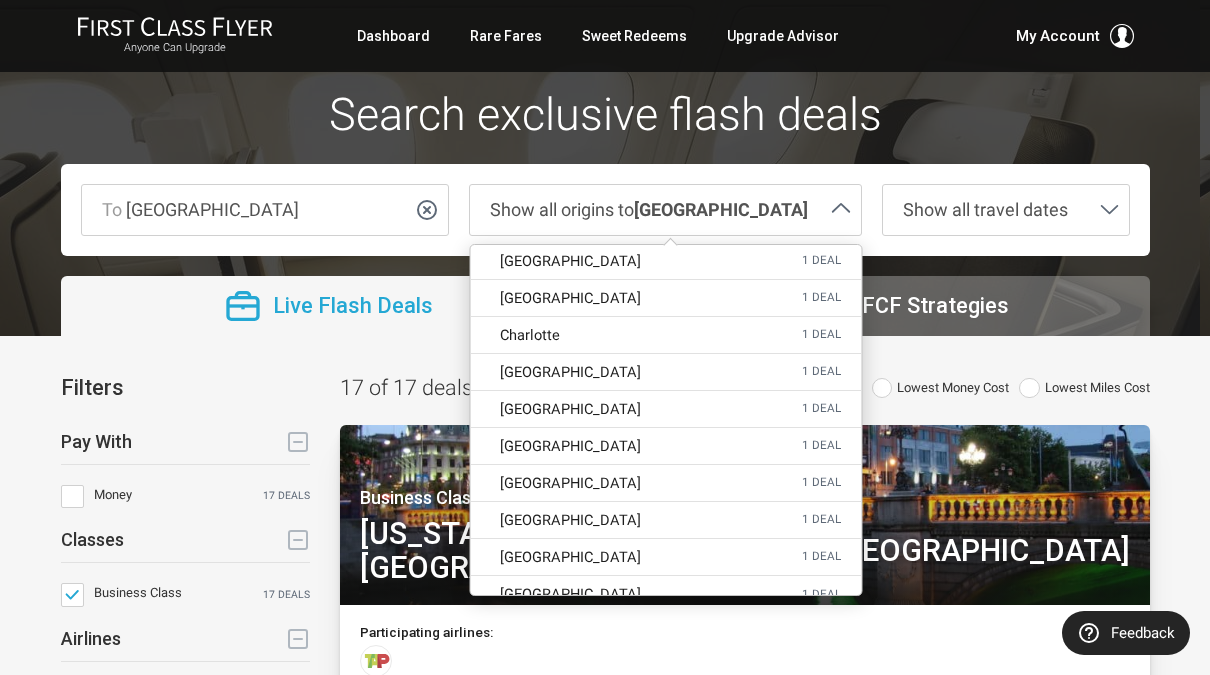 scroll, scrollTop: 99, scrollLeft: 0, axis: vertical 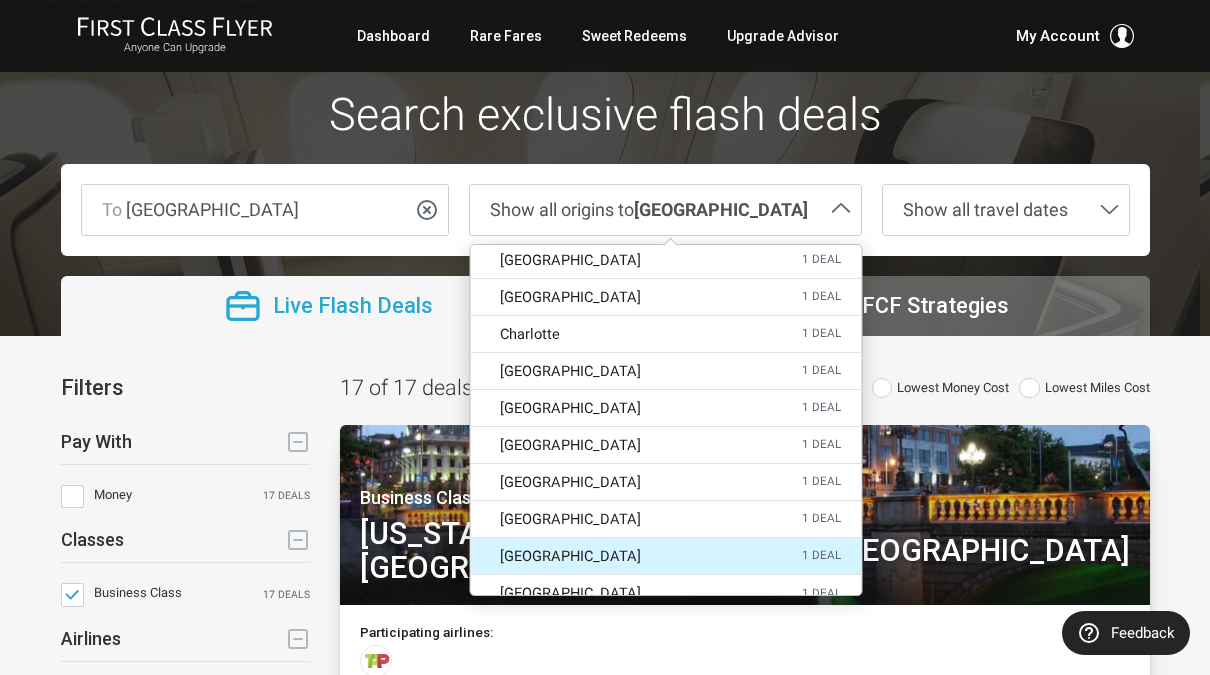 click on "Los Angeles   1 deal" at bounding box center (665, 556) 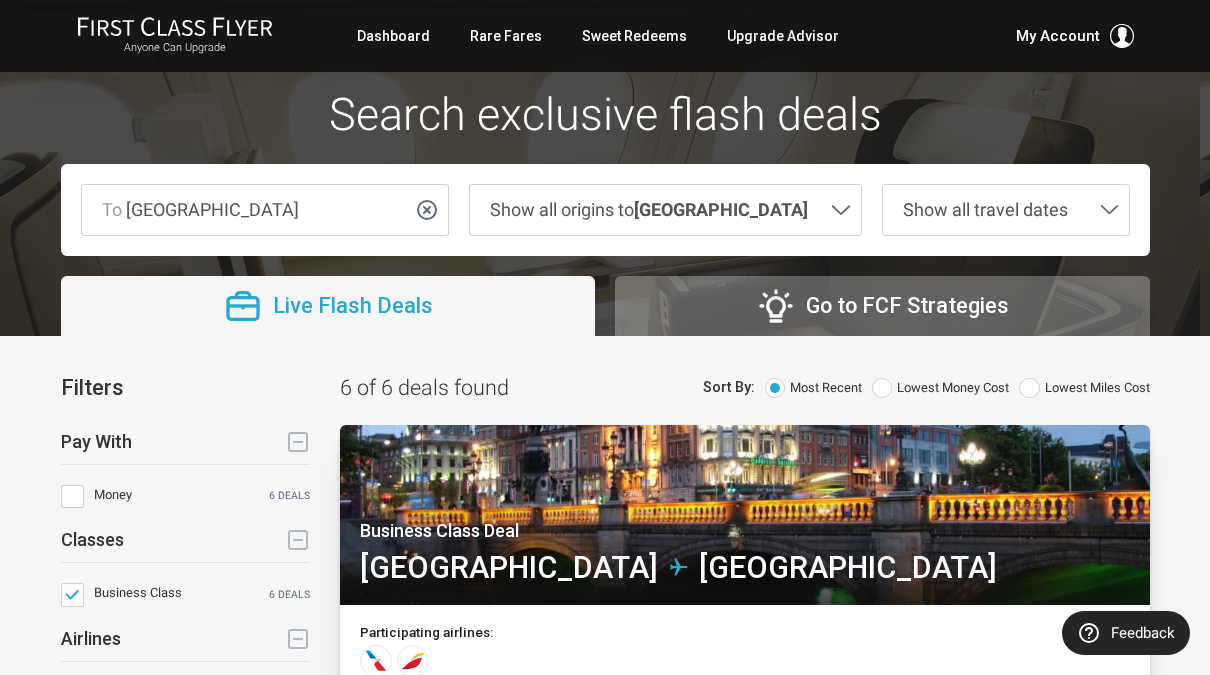 scroll, scrollTop: 21, scrollLeft: 0, axis: vertical 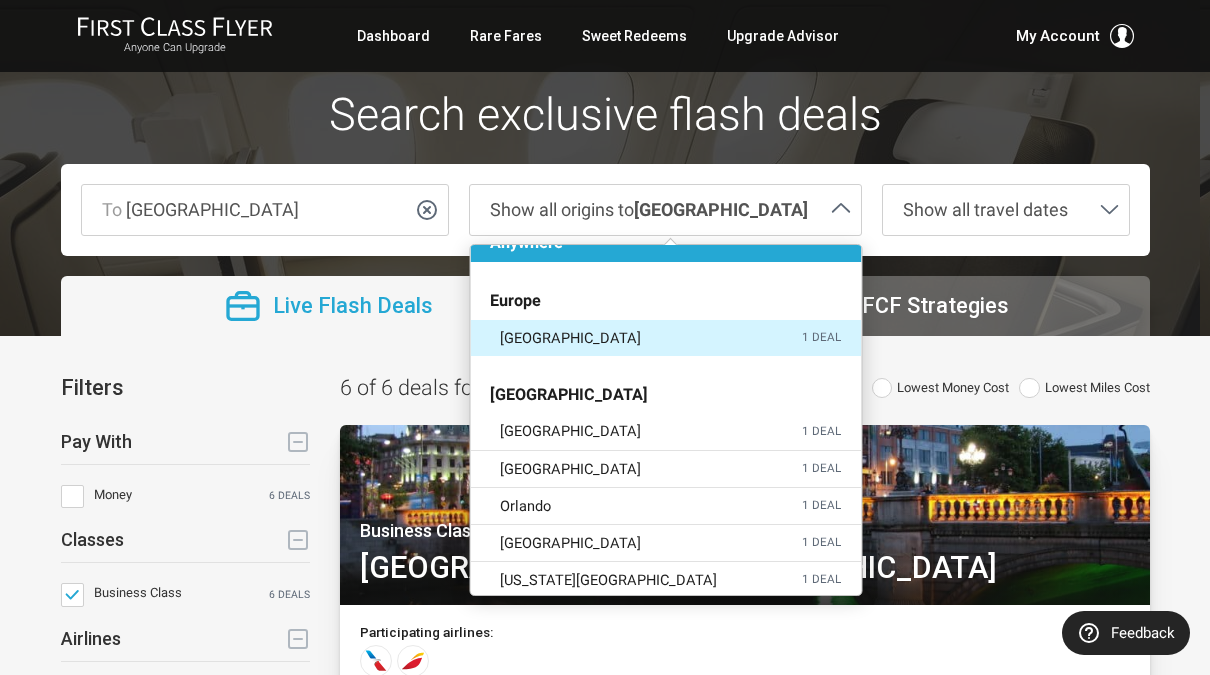 click on "Dublin   1 deal" at bounding box center (665, 338) 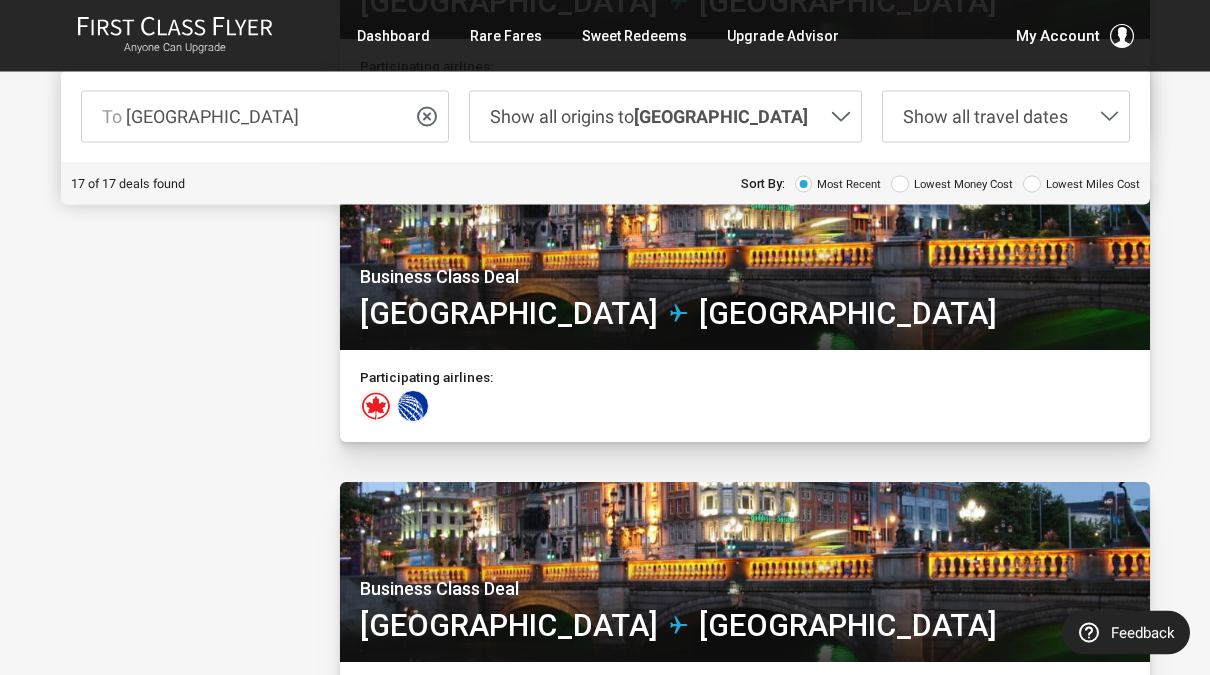 scroll, scrollTop: 1493, scrollLeft: 0, axis: vertical 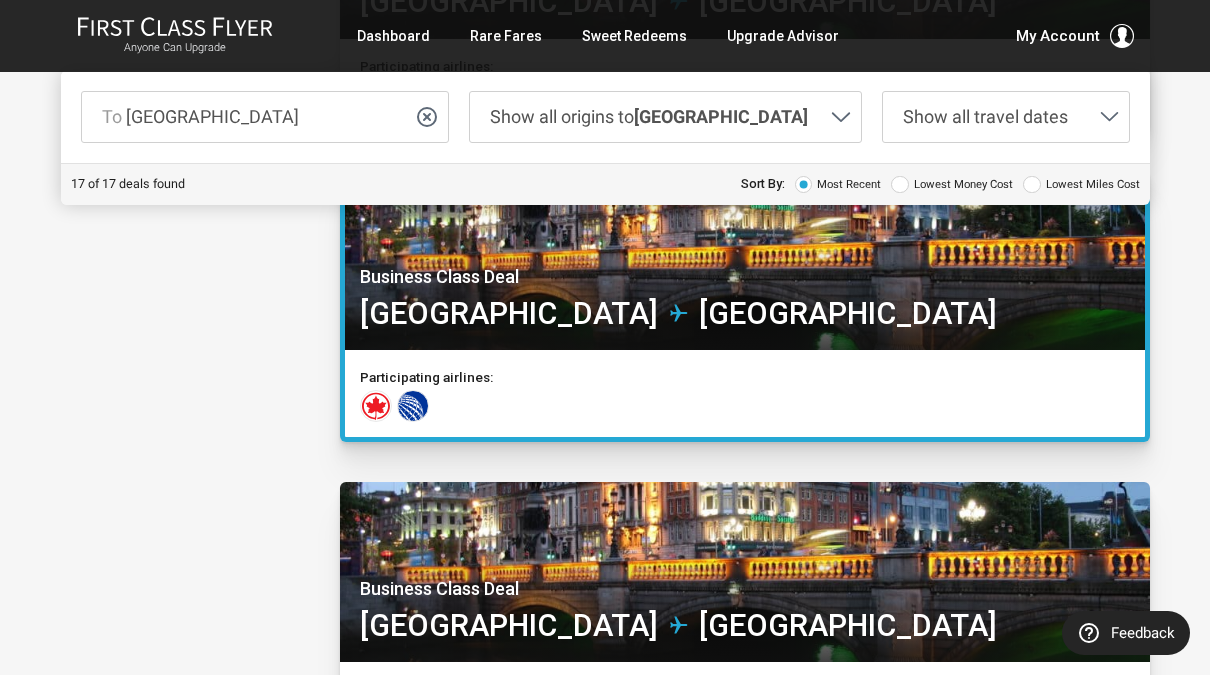 click at bounding box center (744, 262) 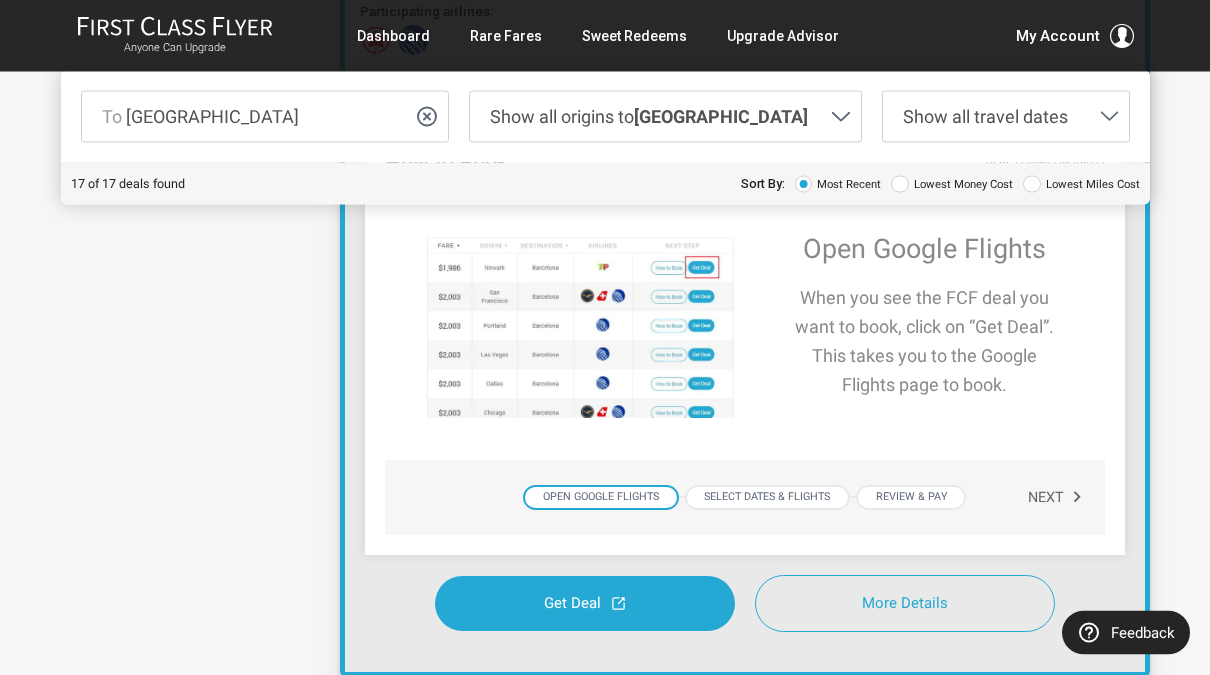 scroll, scrollTop: 1860, scrollLeft: 0, axis: vertical 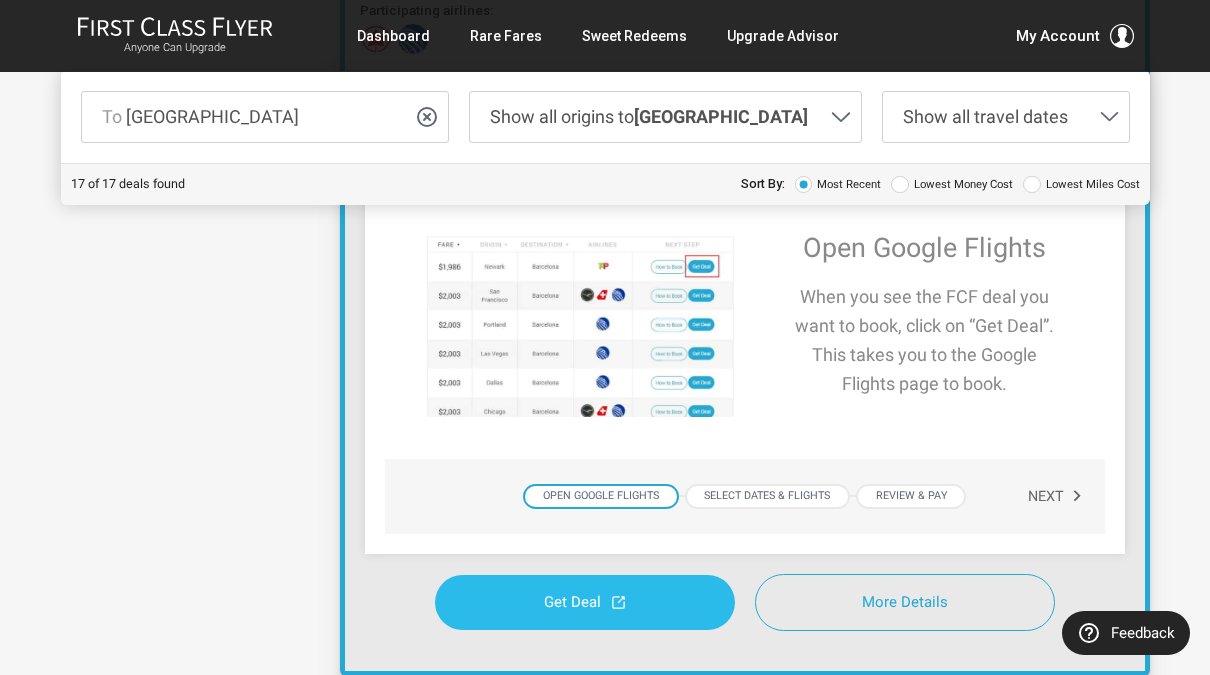 click on "Get Deal" at bounding box center [585, 602] 